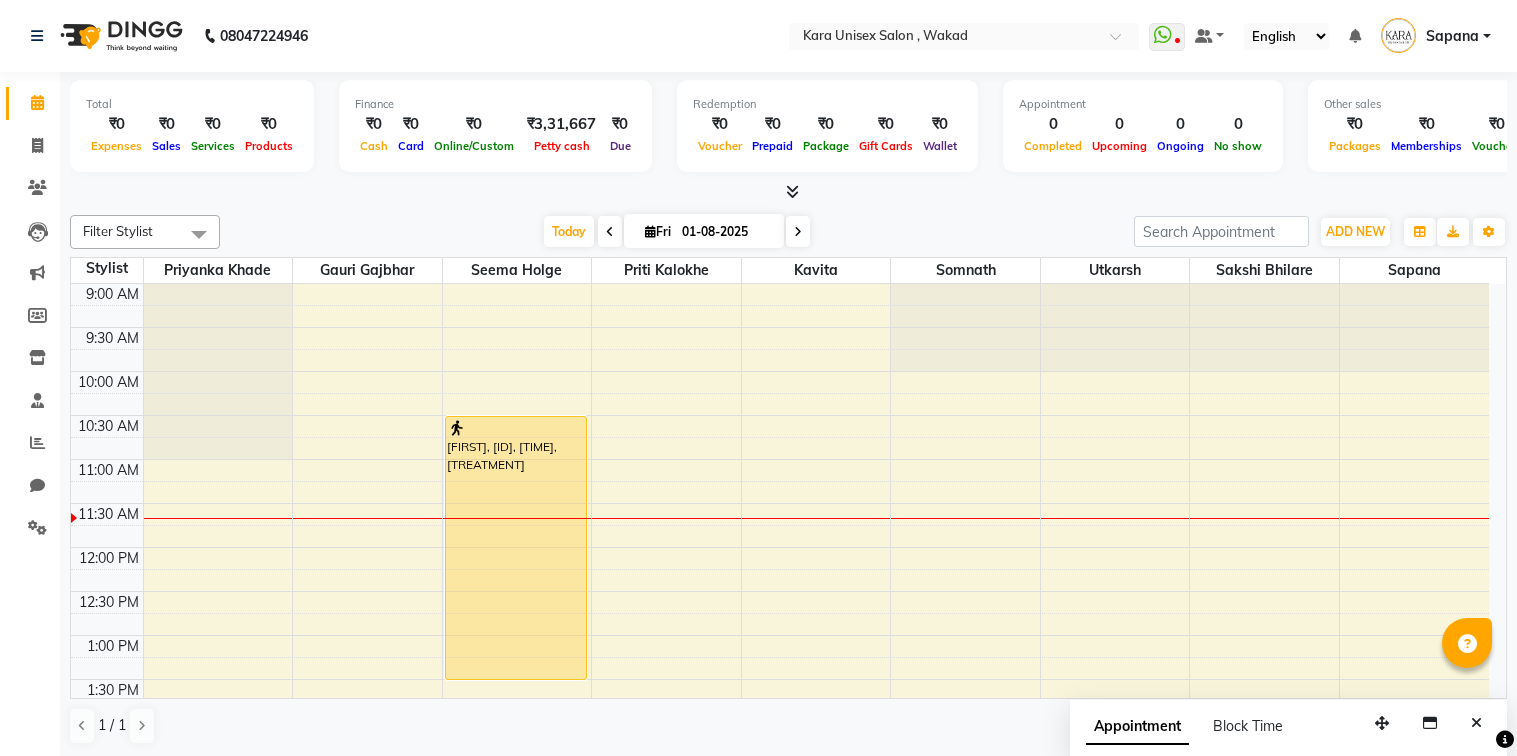 scroll, scrollTop: 0, scrollLeft: 0, axis: both 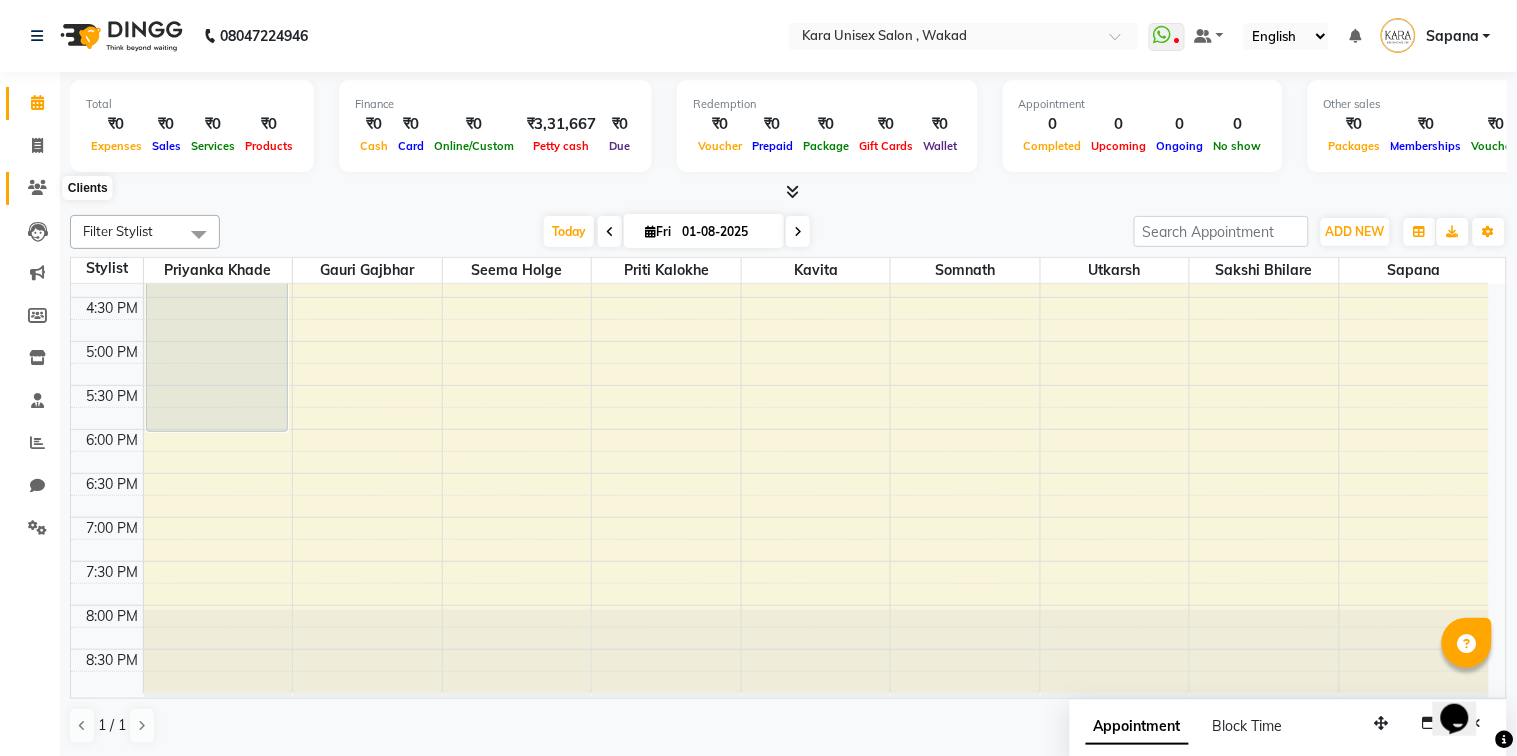 click 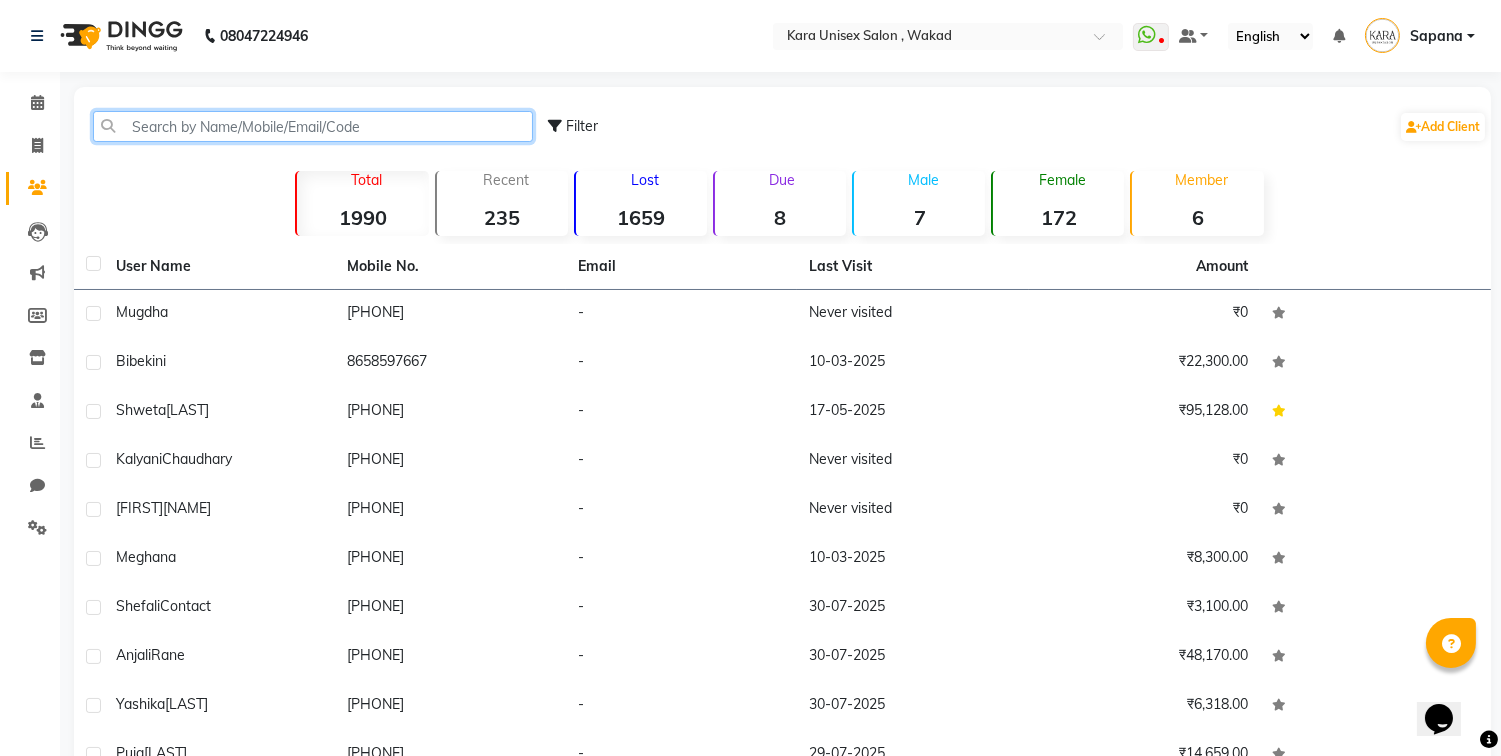 click 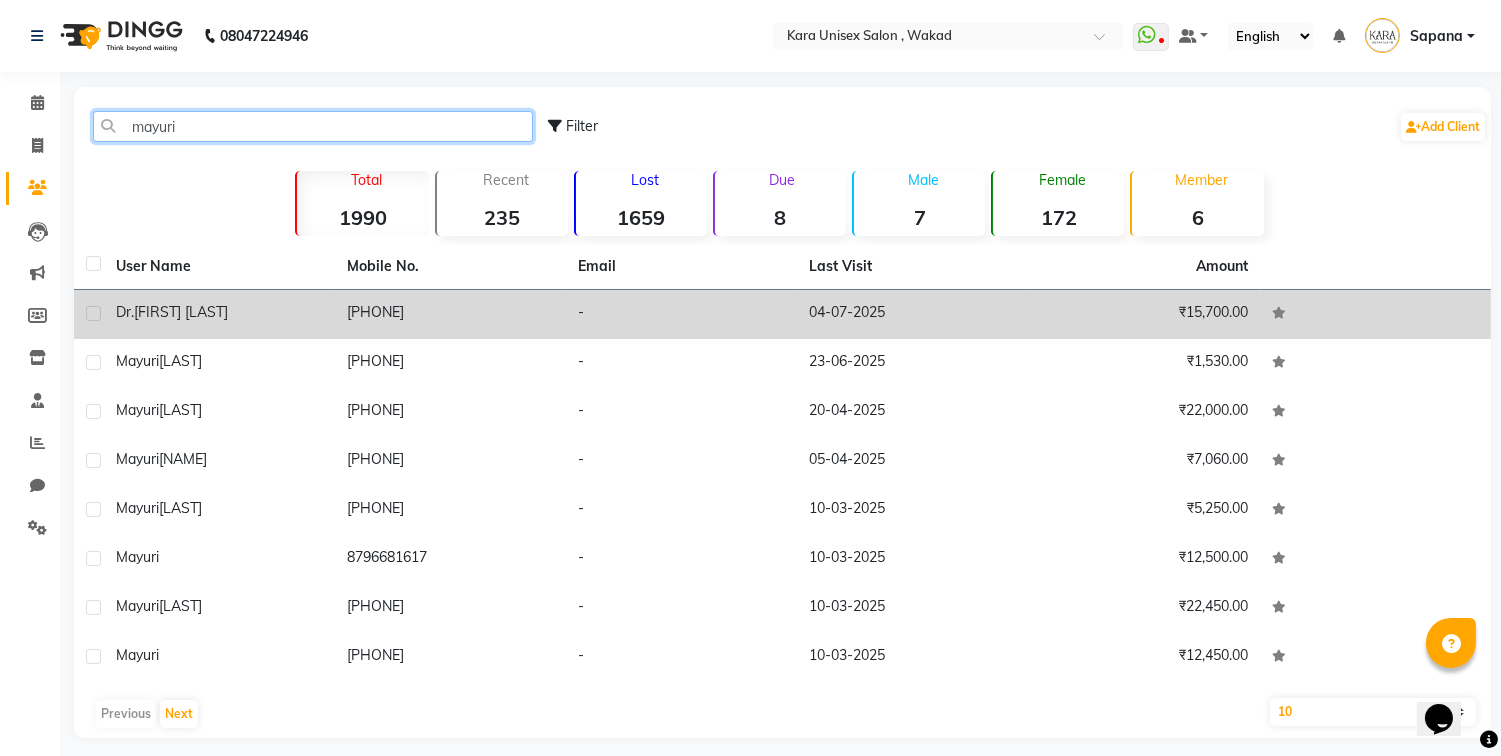 type on "mayuri" 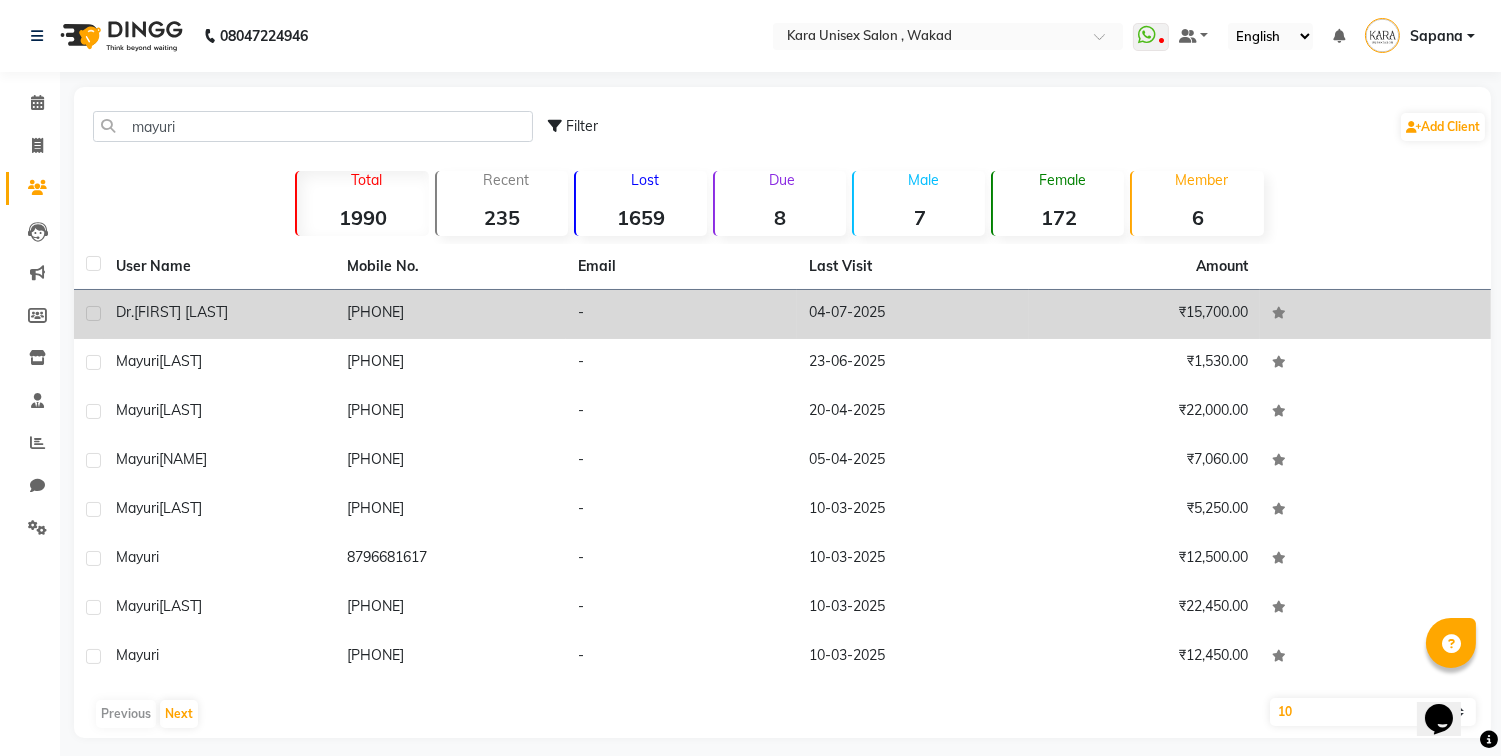 click on "[PHONE]" 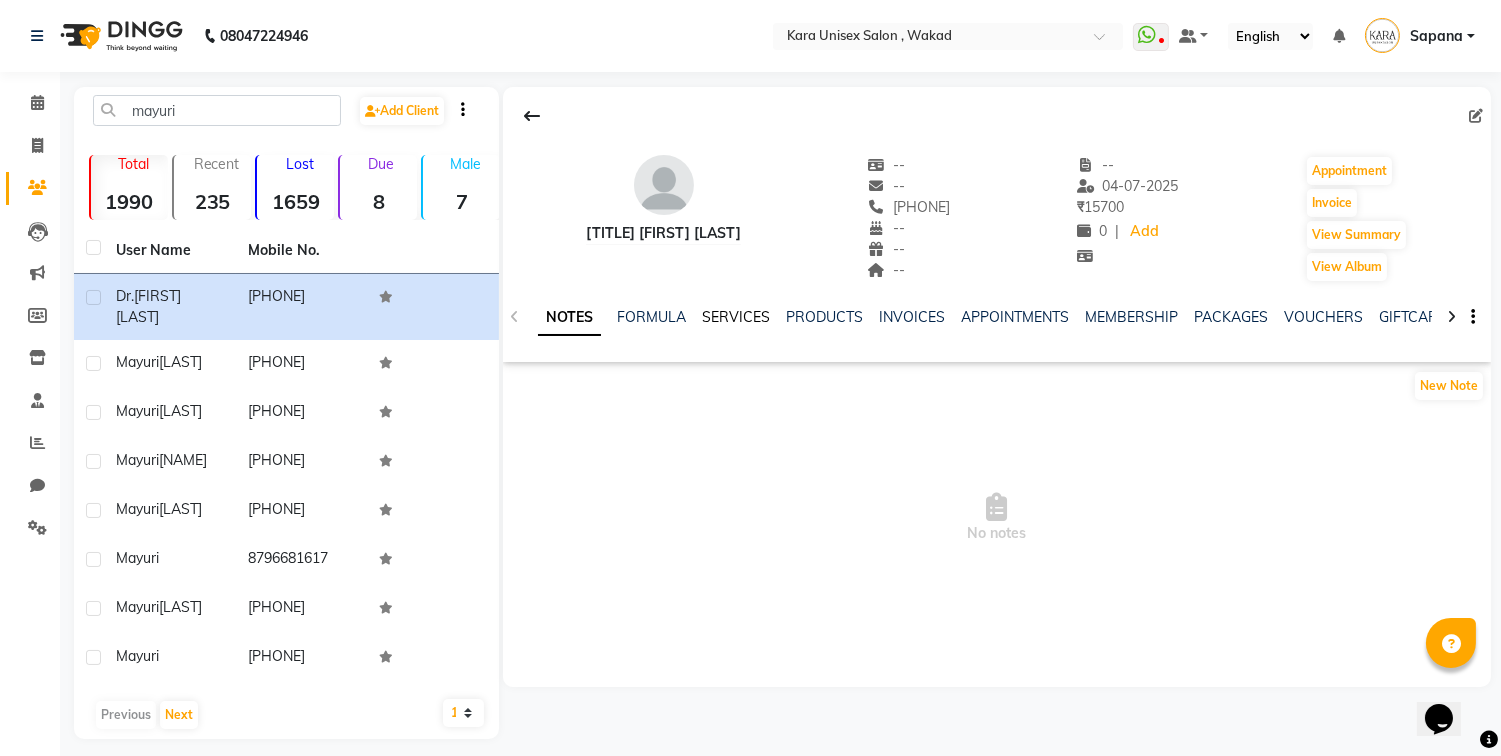 click on "SERVICES" 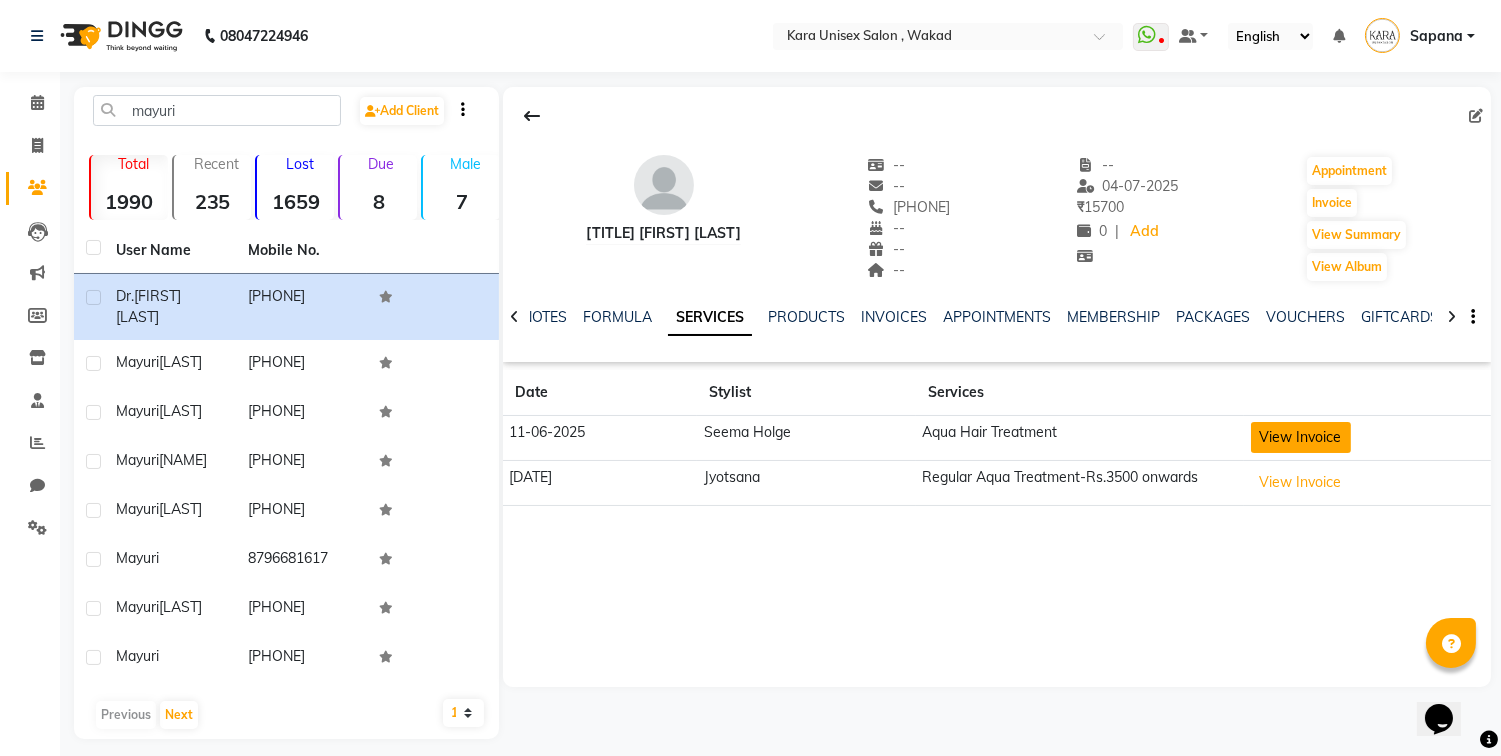 click on "View Invoice" 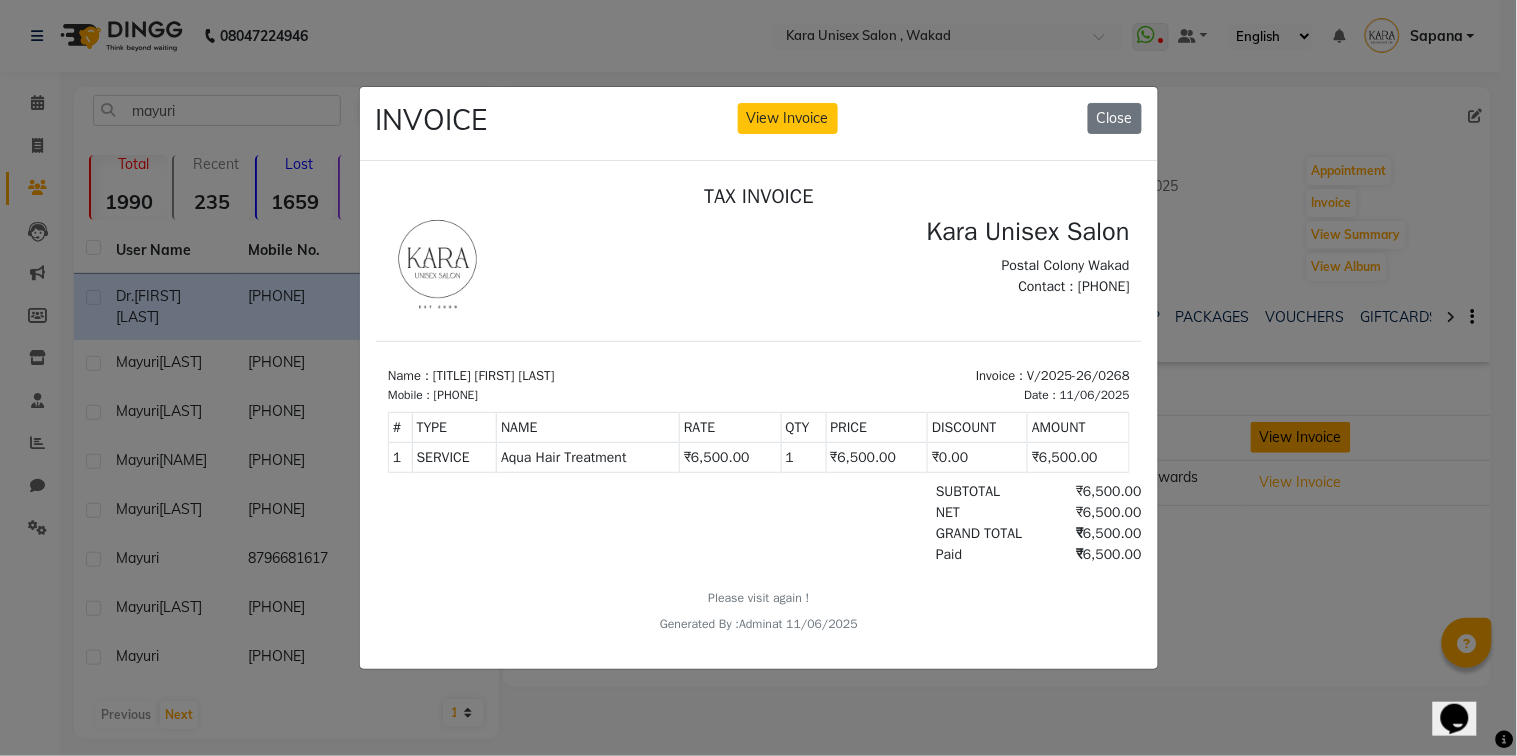 scroll, scrollTop: 0, scrollLeft: 0, axis: both 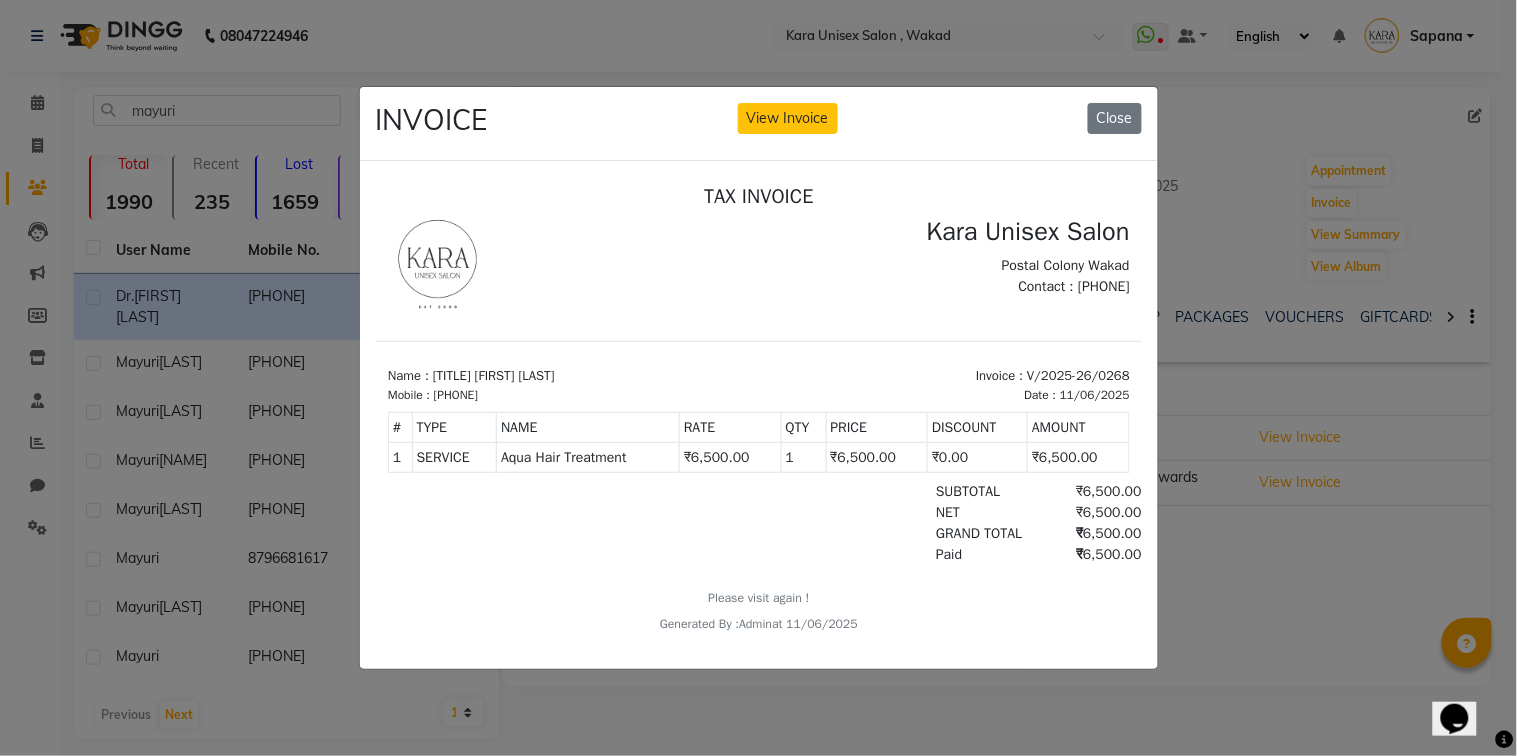 click on "INVOICE View Invoice Close" 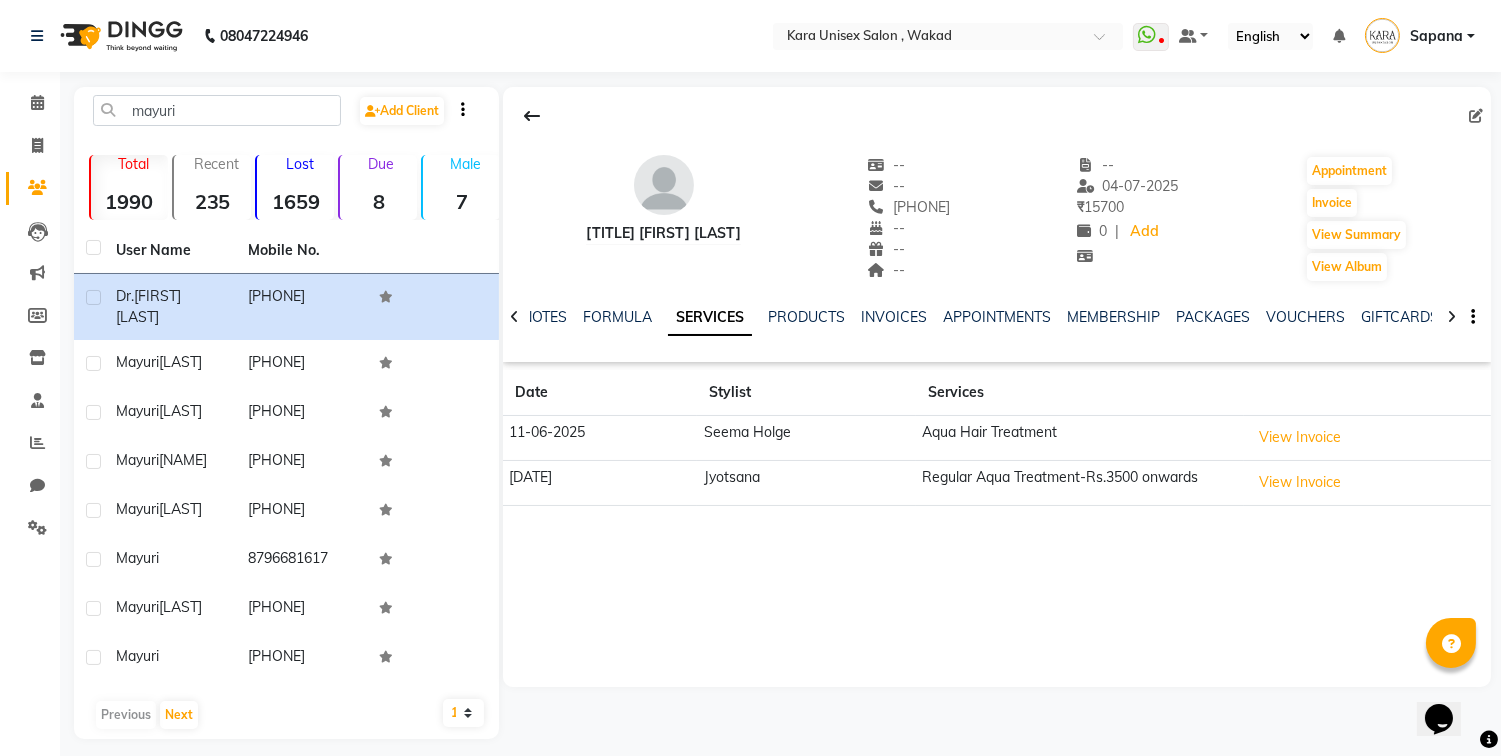 type 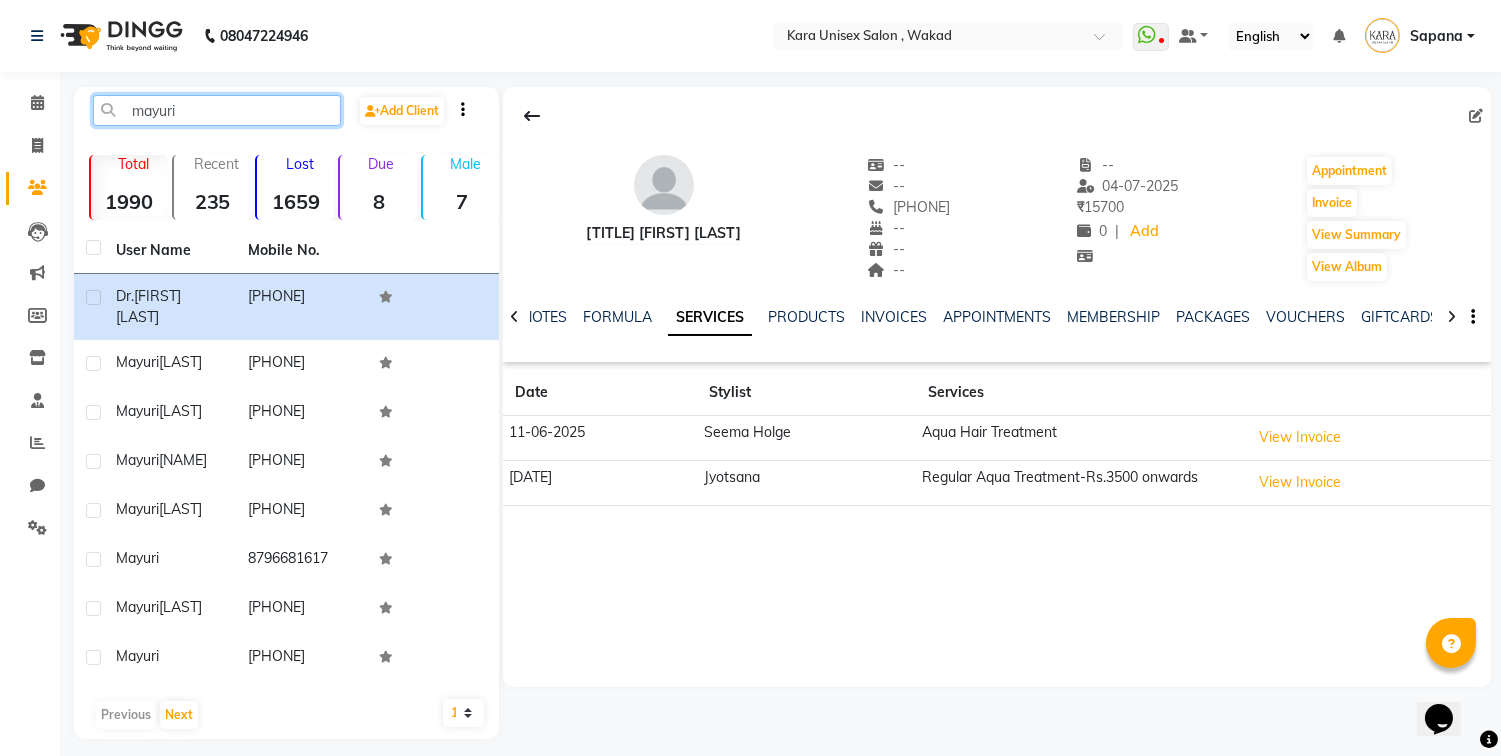 click on "mayuri" 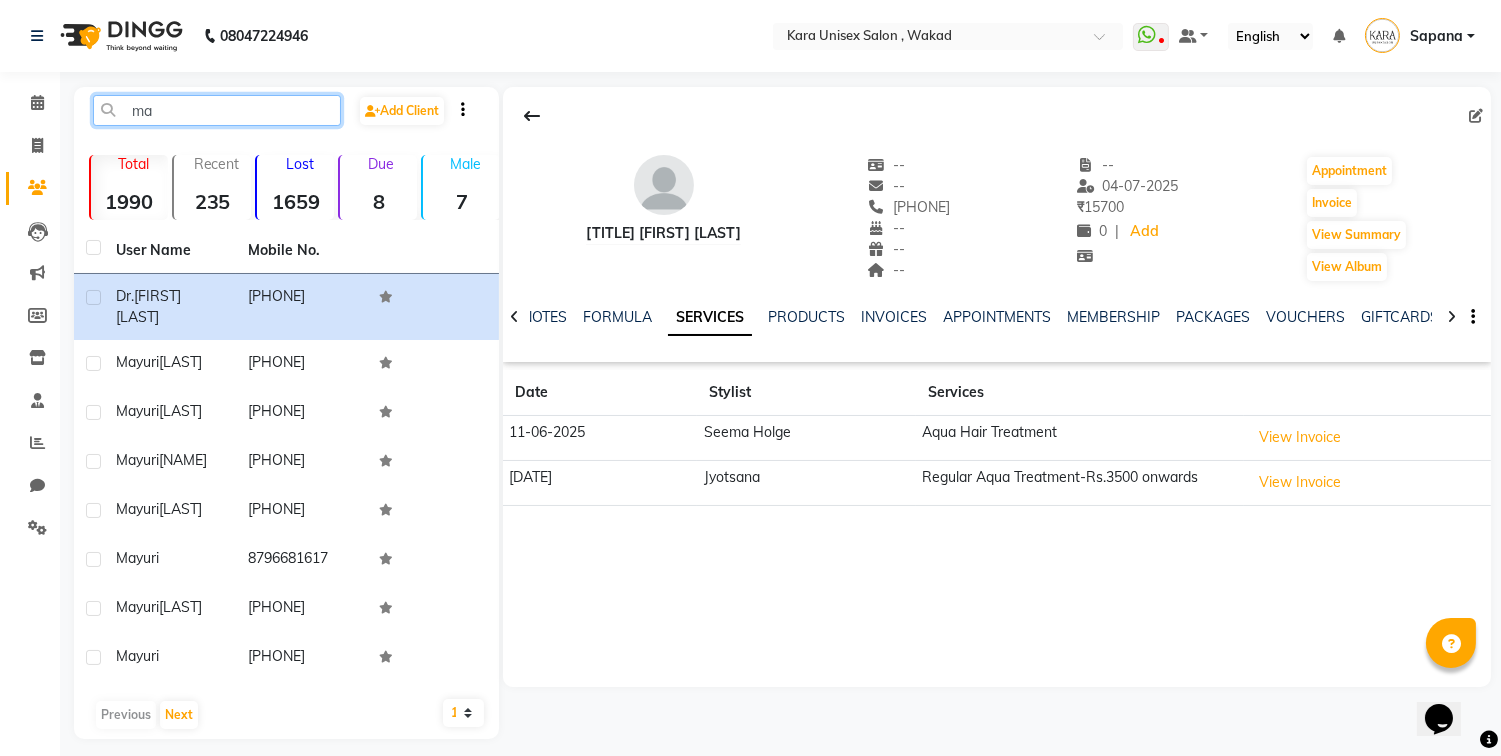 type on "m" 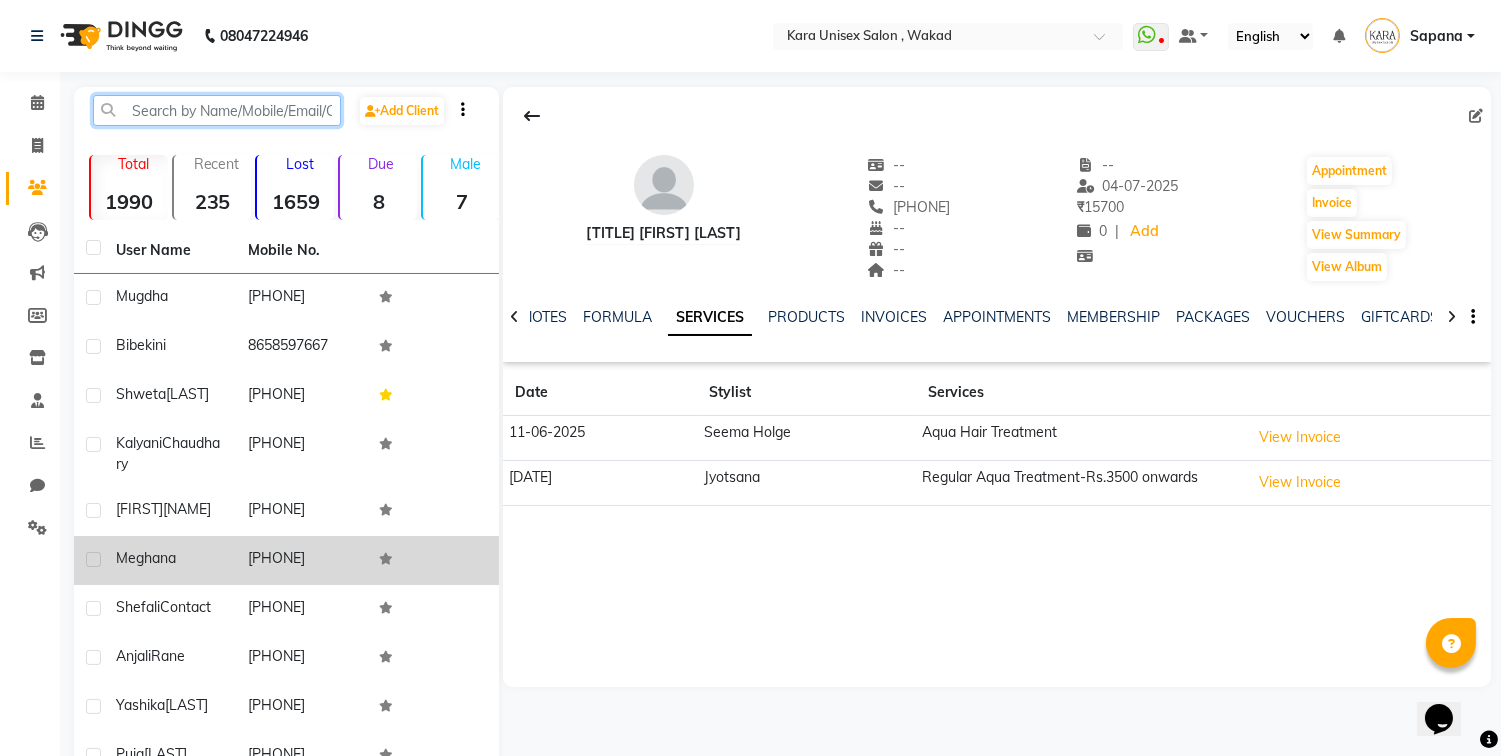 type 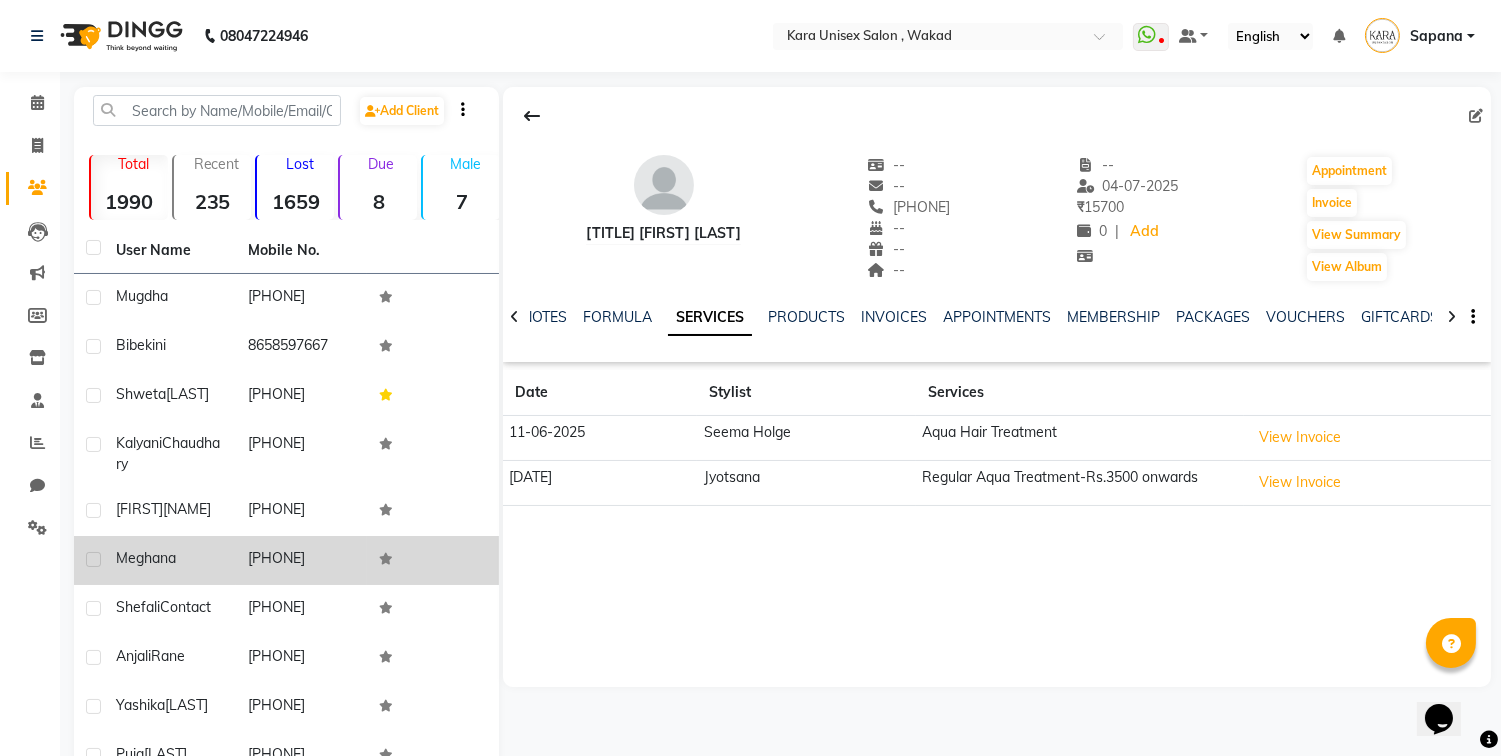 click on "Meghana" 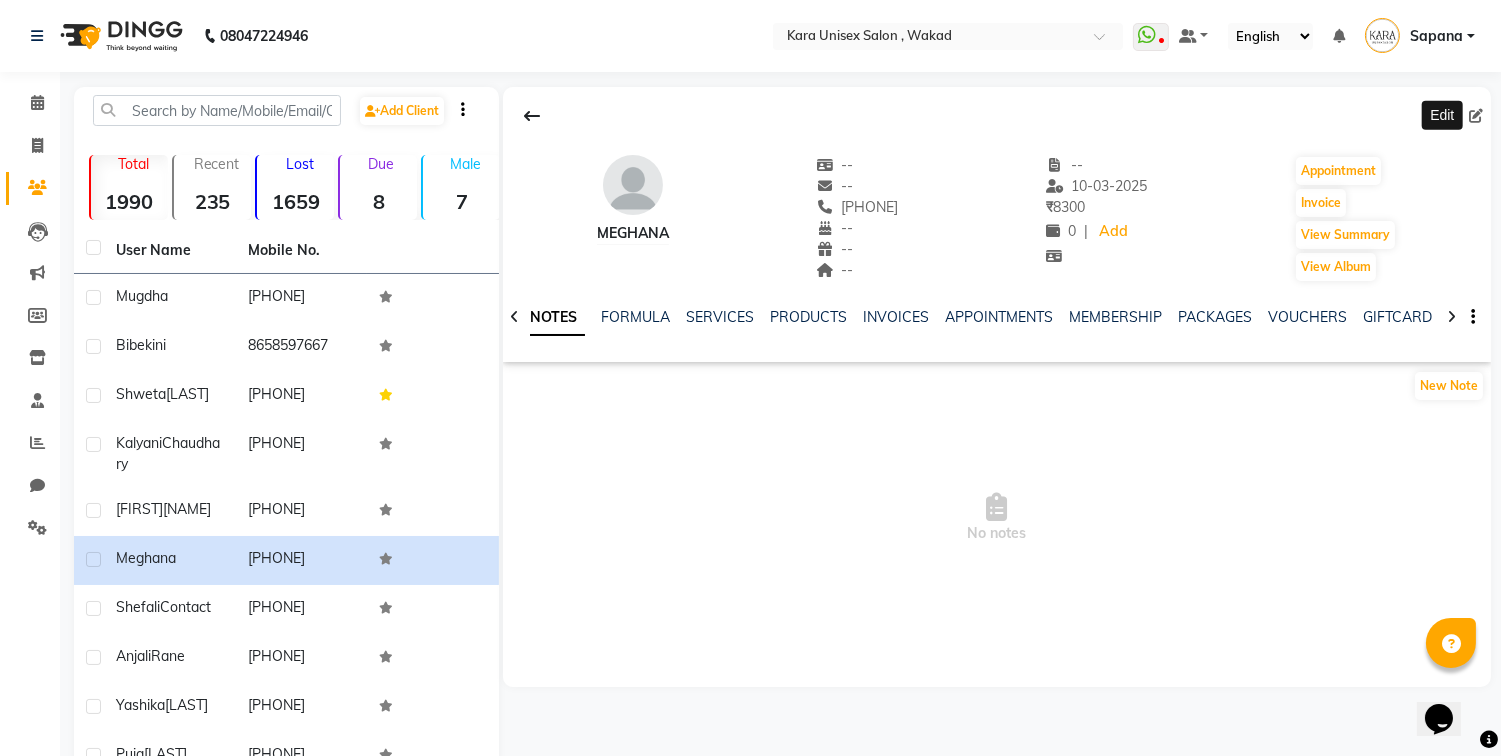 click 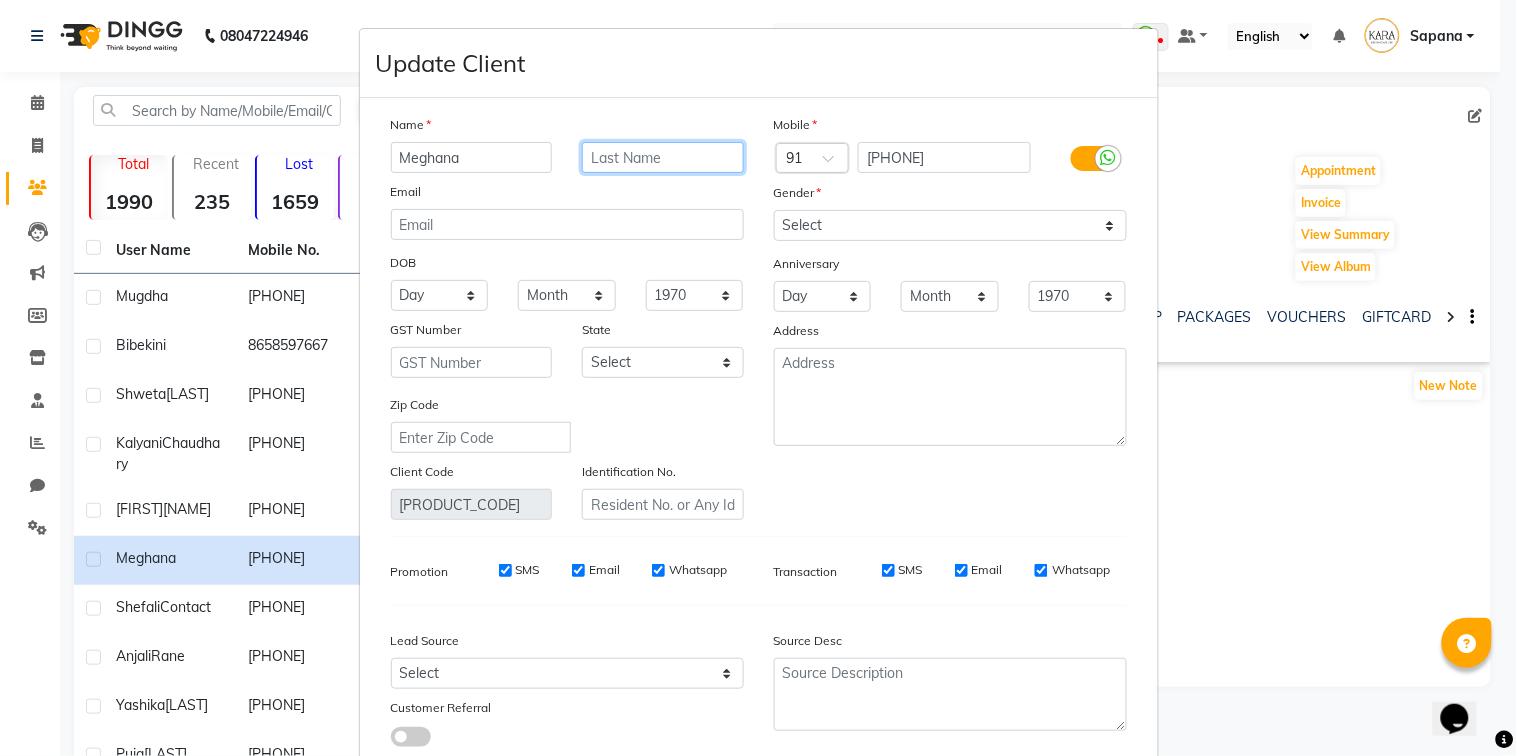 click at bounding box center [663, 157] 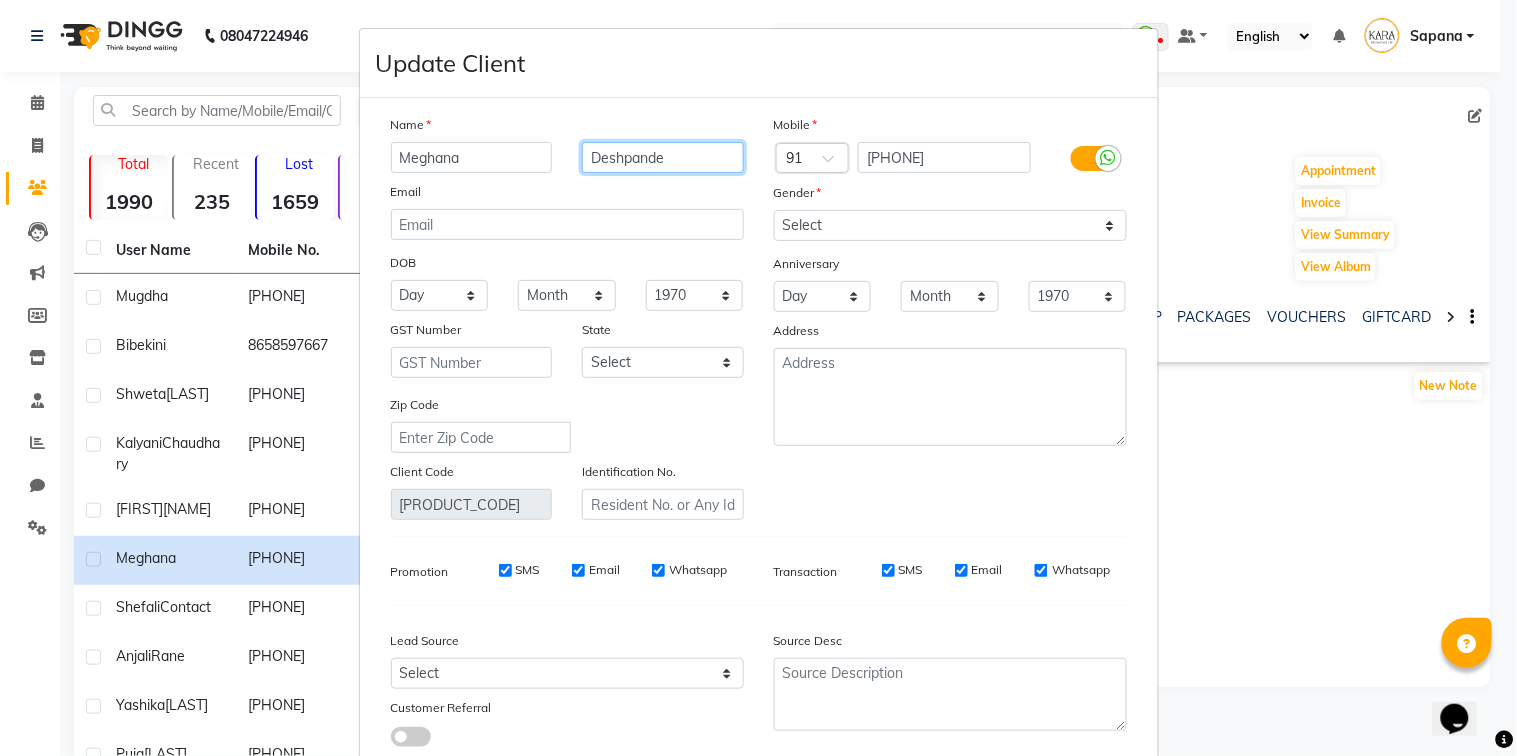 type on "Deshpande" 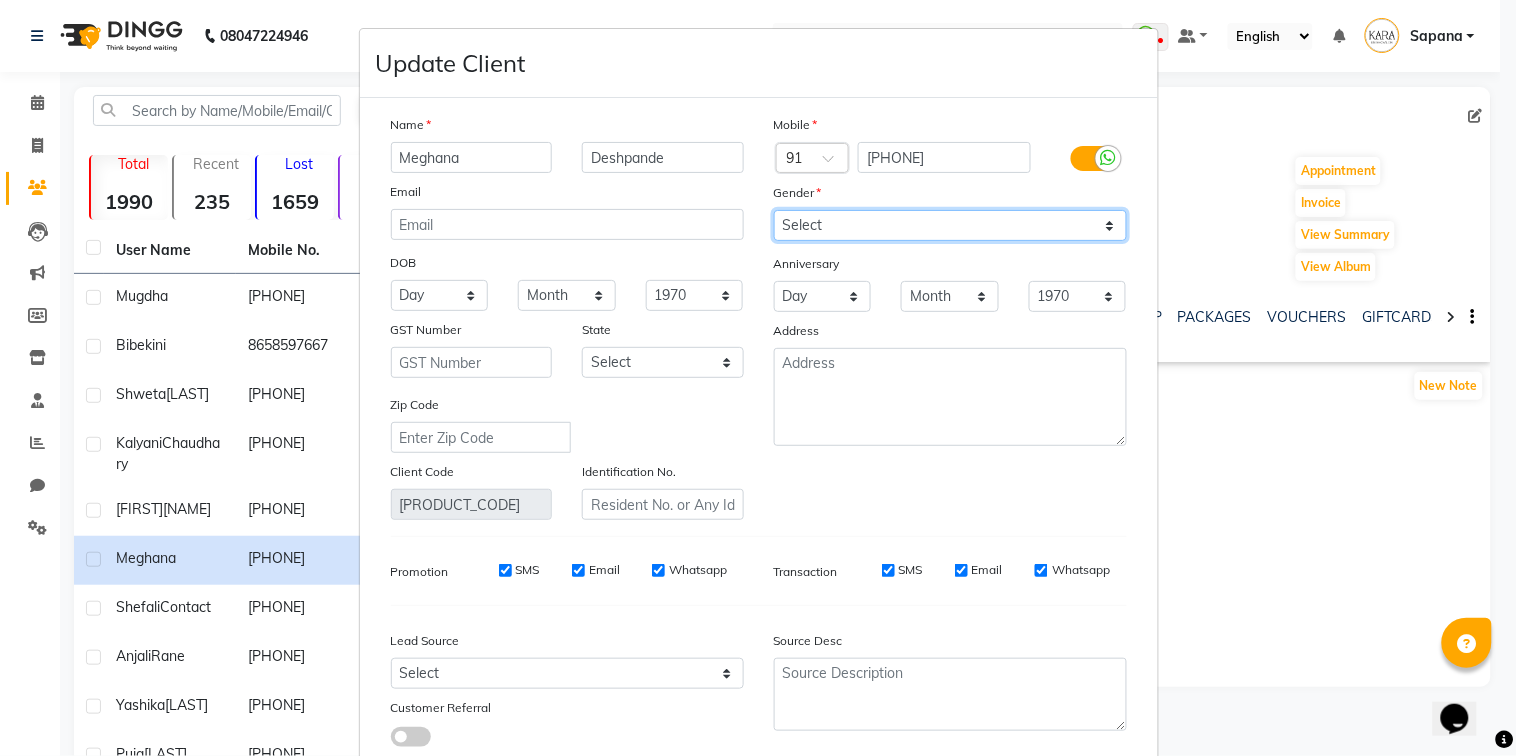select on "female" 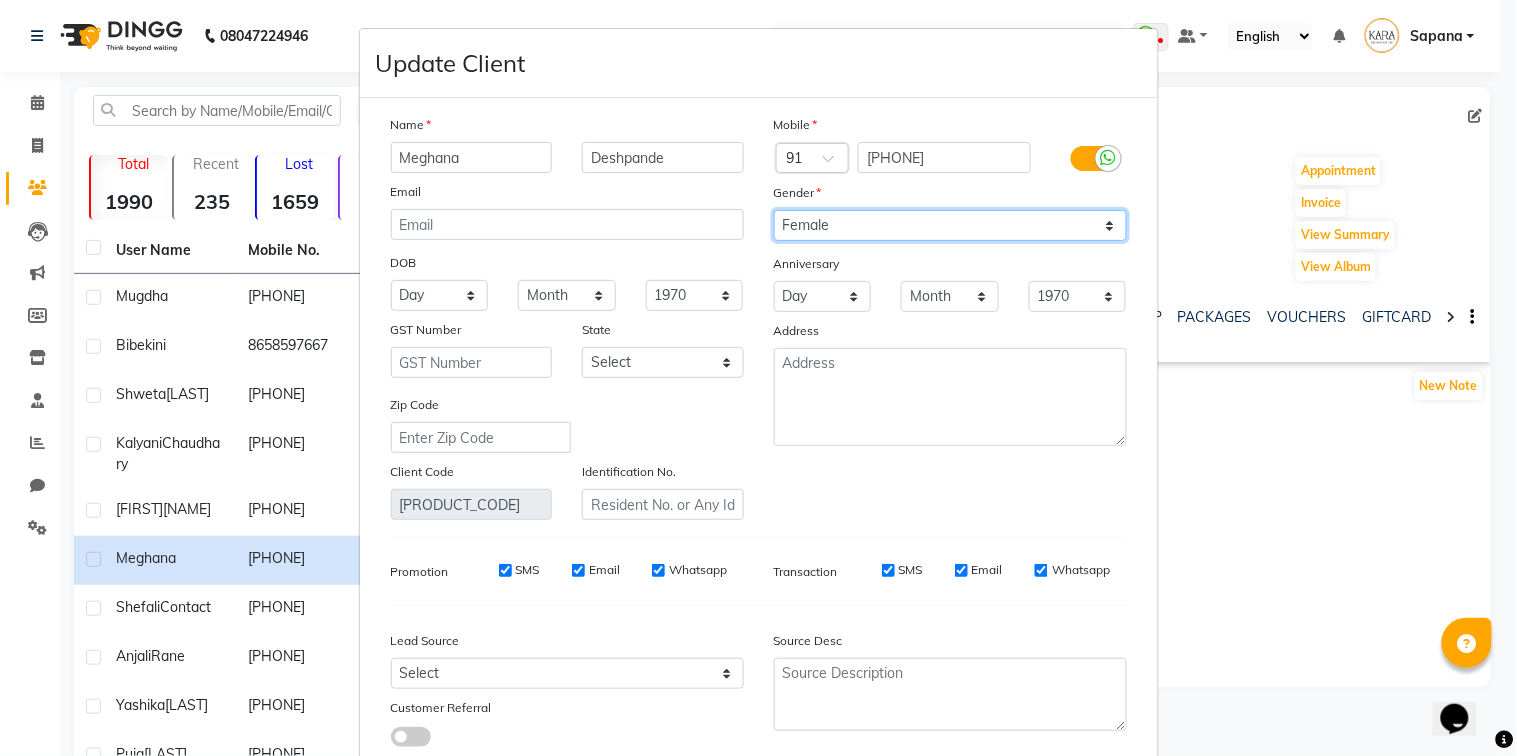 click on "Select Male Female Other Prefer Not To Say" at bounding box center (950, 225) 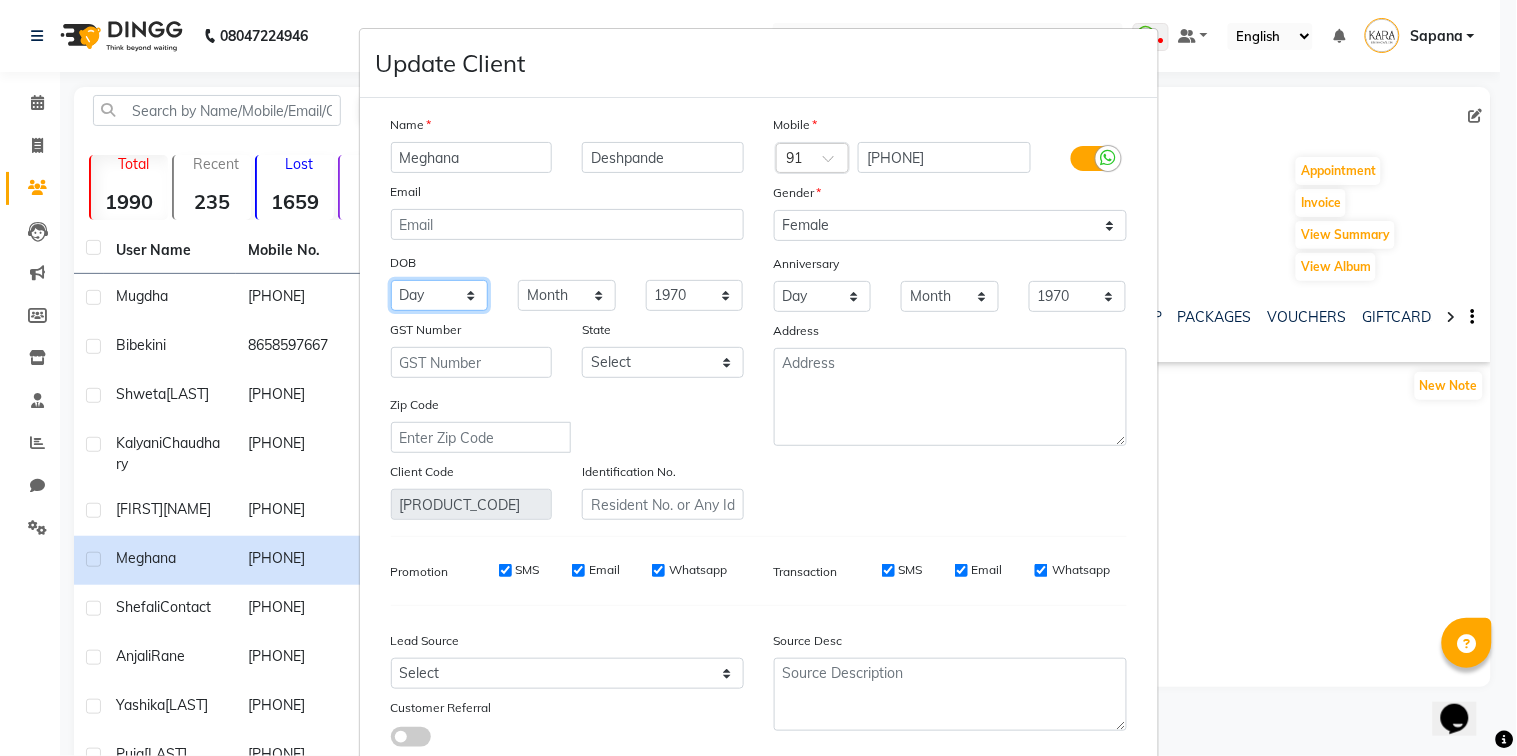select on "09" 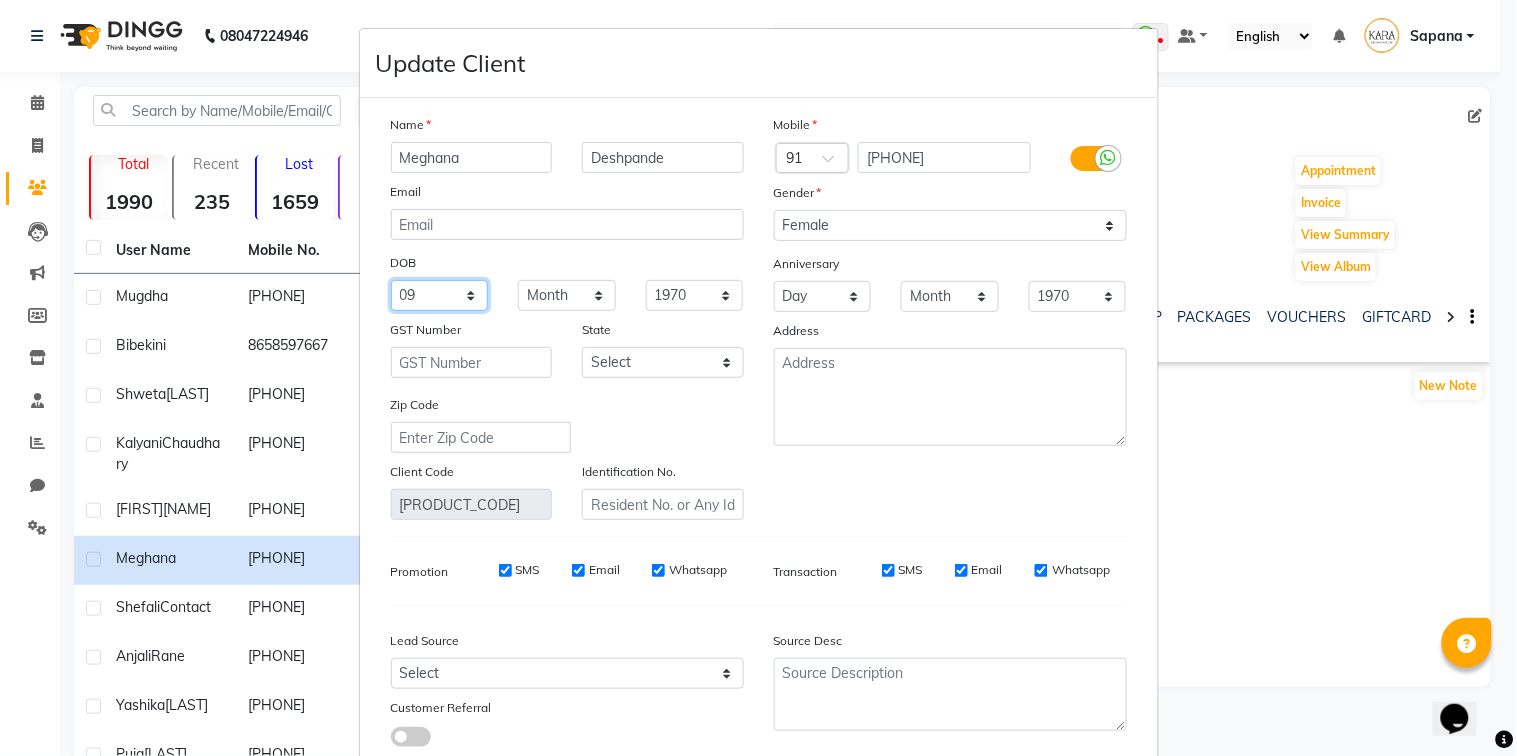 click on "Day 01 02 03 04 05 06 07 08 09 10 11 12 13 14 15 16 17 18 19 20 21 22 23 24 25 26 27 28 29 30 31" at bounding box center (440, 295) 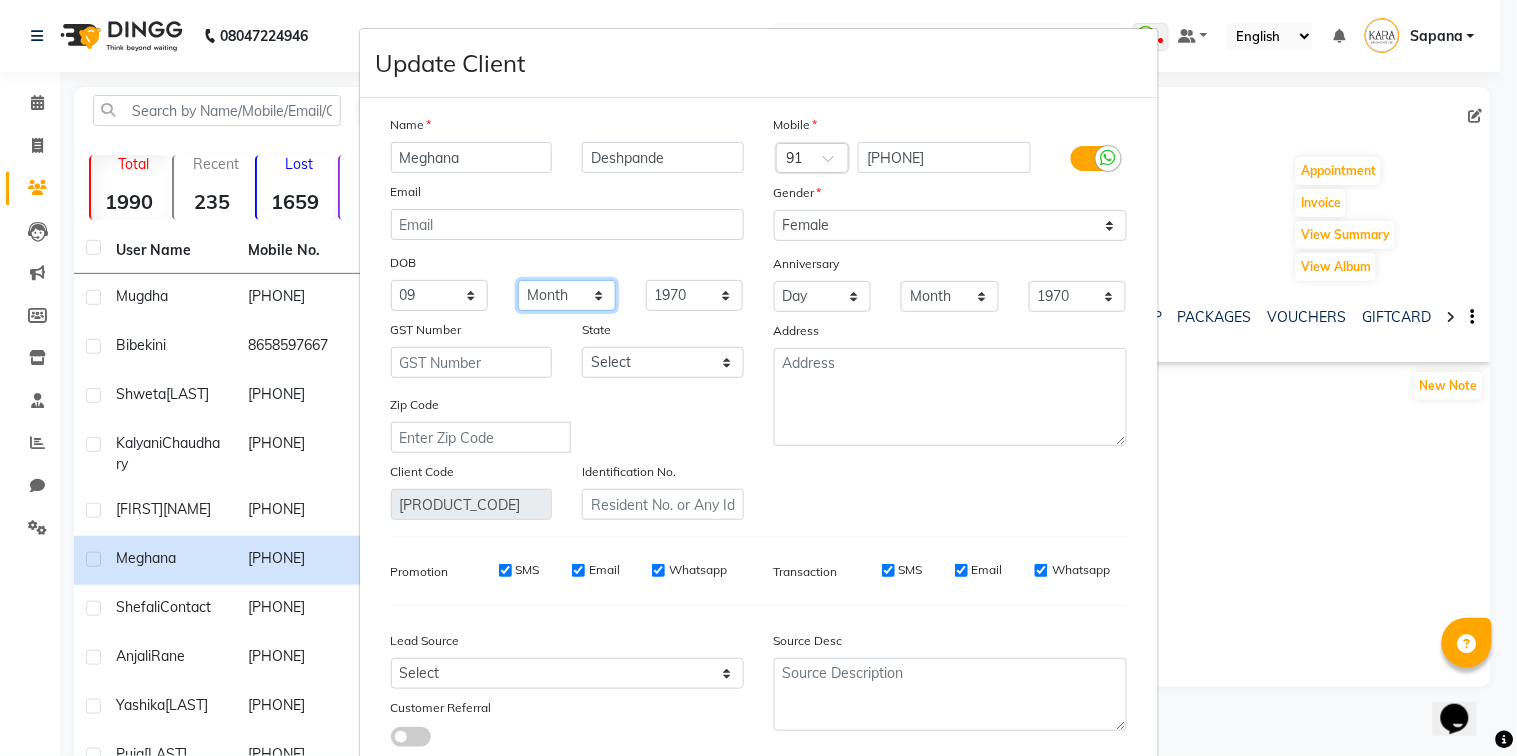 select on "07" 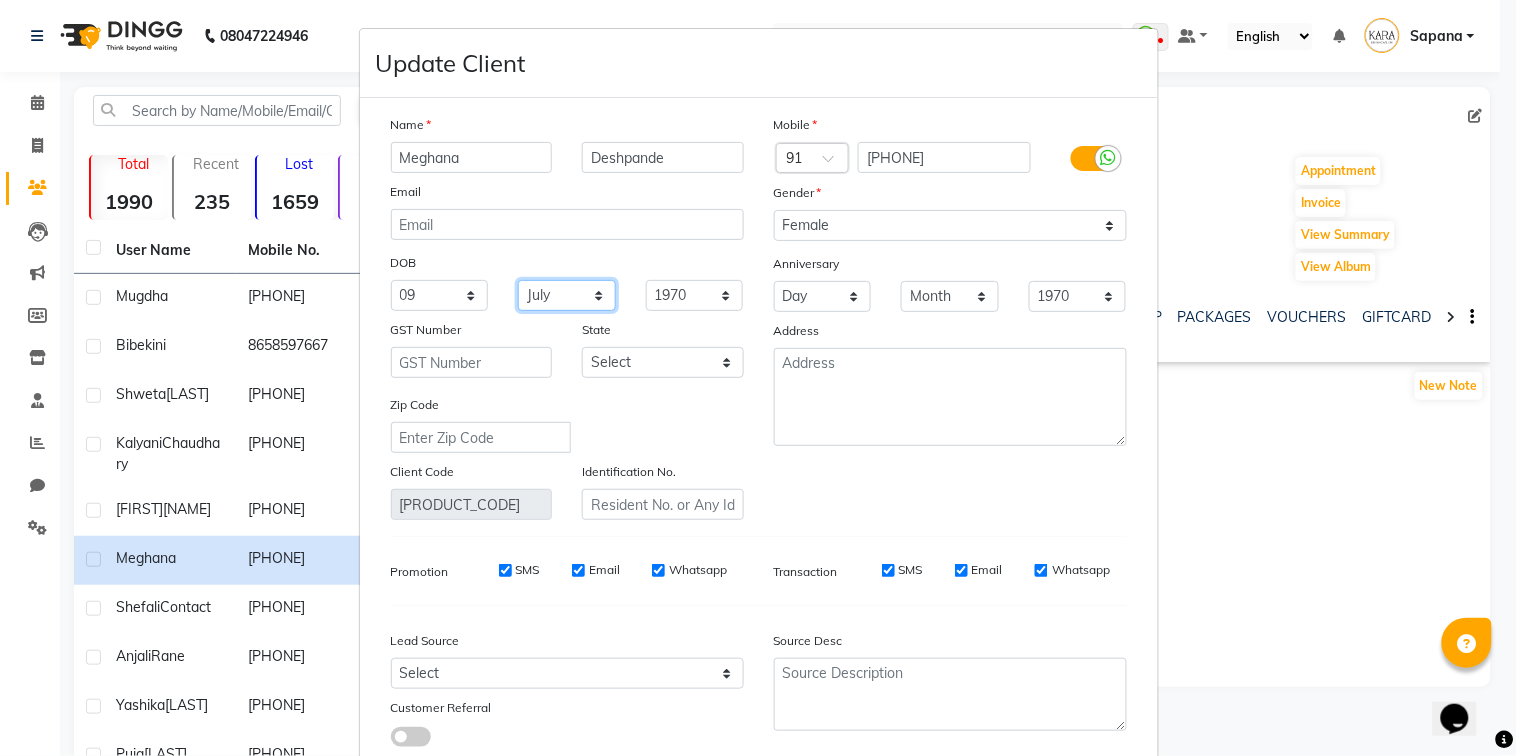 click on "Month January February March April May June July August September October November December" at bounding box center (567, 295) 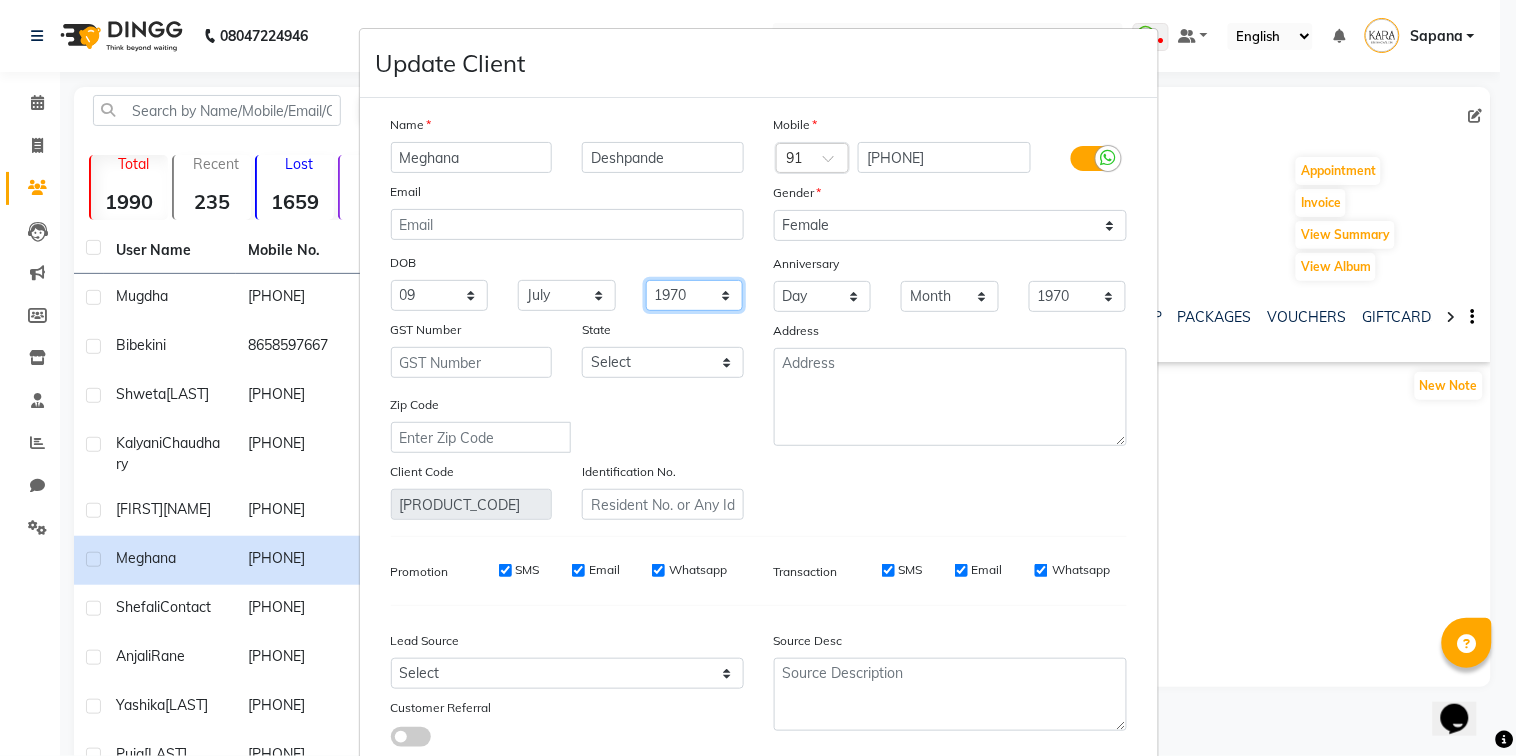 select on "1982" 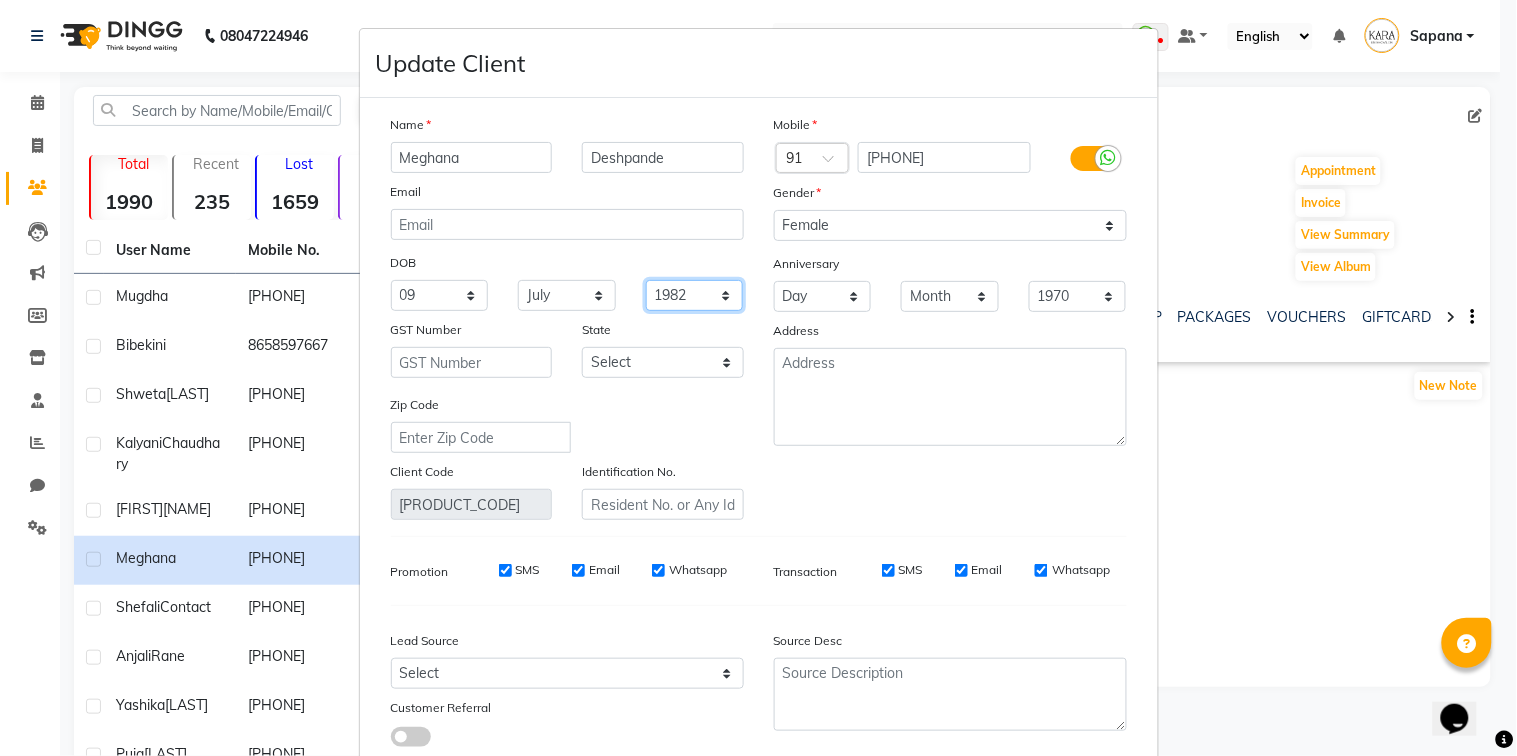 click on "1940 1941 1942 1943 1944 1945 1946 1947 1948 1949 1950 1951 1952 1953 1954 1955 1956 1957 1958 1959 1960 1961 1962 1963 1964 1965 1966 1967 1968 1969 1970 1971 1972 1973 1974 1975 1976 1977 1978 1979 1980 1981 1982 1983 1984 1985 1986 1987 1988 1989 1990 1991 1992 1993 1994 1995 1996 1997 1998 1999 2000 2001 2002 2003 2004 2005 2006 2007 2008 2009 2010 2011 2012 2013 2014 2015 2016 2017 2018 2019 2020 2021 2022 2023 2024" at bounding box center [695, 295] 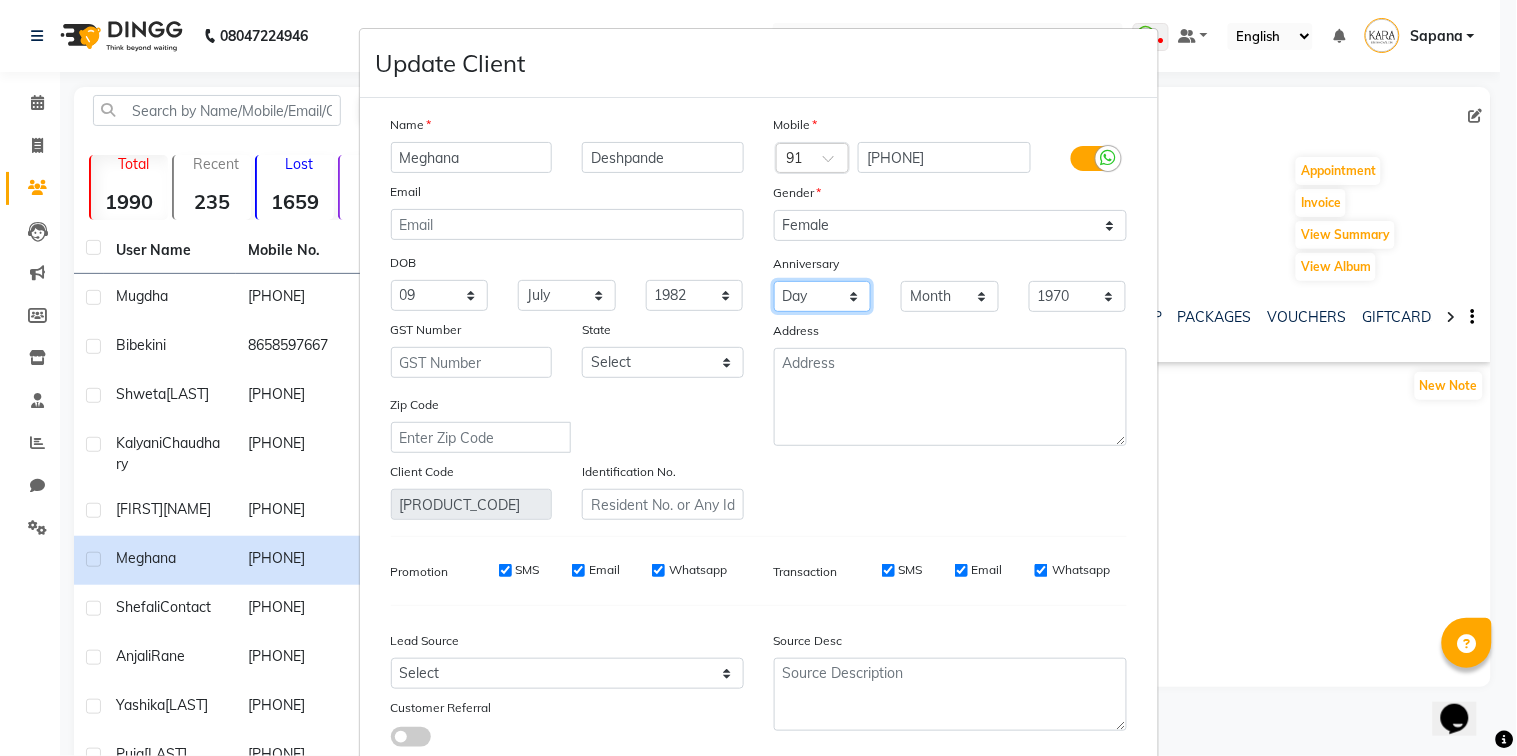 select on "24" 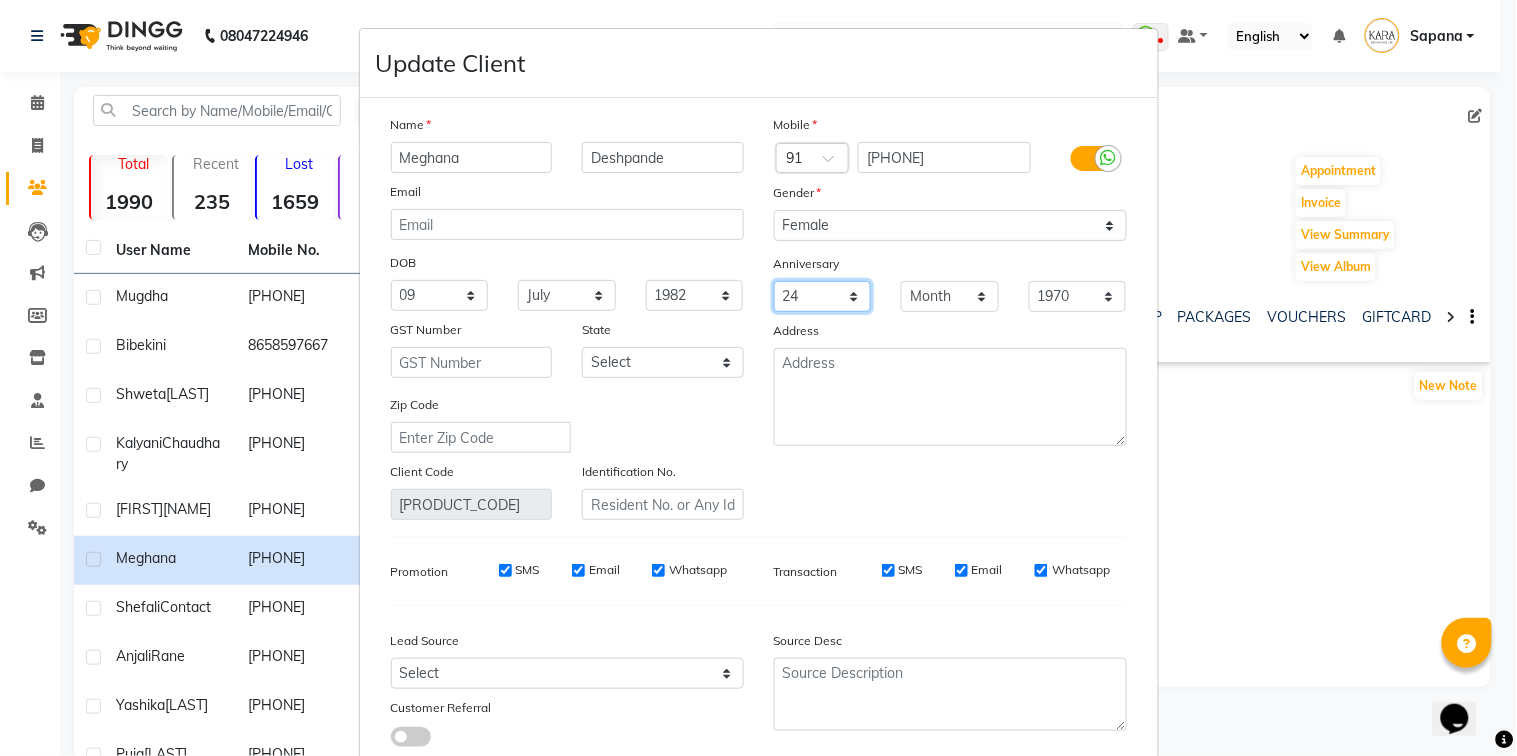 click on "Day 01 02 03 04 05 06 07 08 09 10 11 12 13 14 15 16 17 18 19 20 21 22 23 24 25 26 27 28 29 30 31" at bounding box center (823, 296) 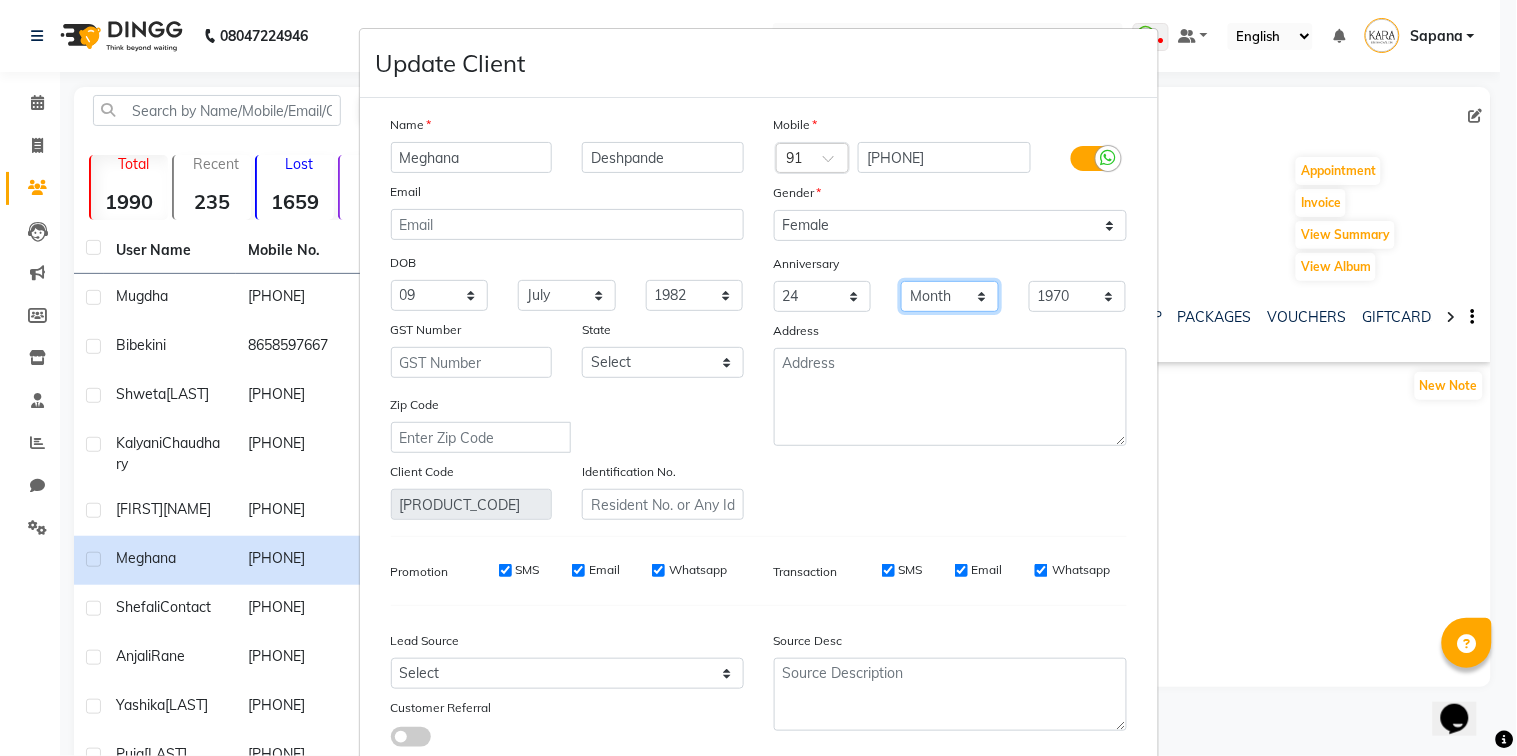 select on "12" 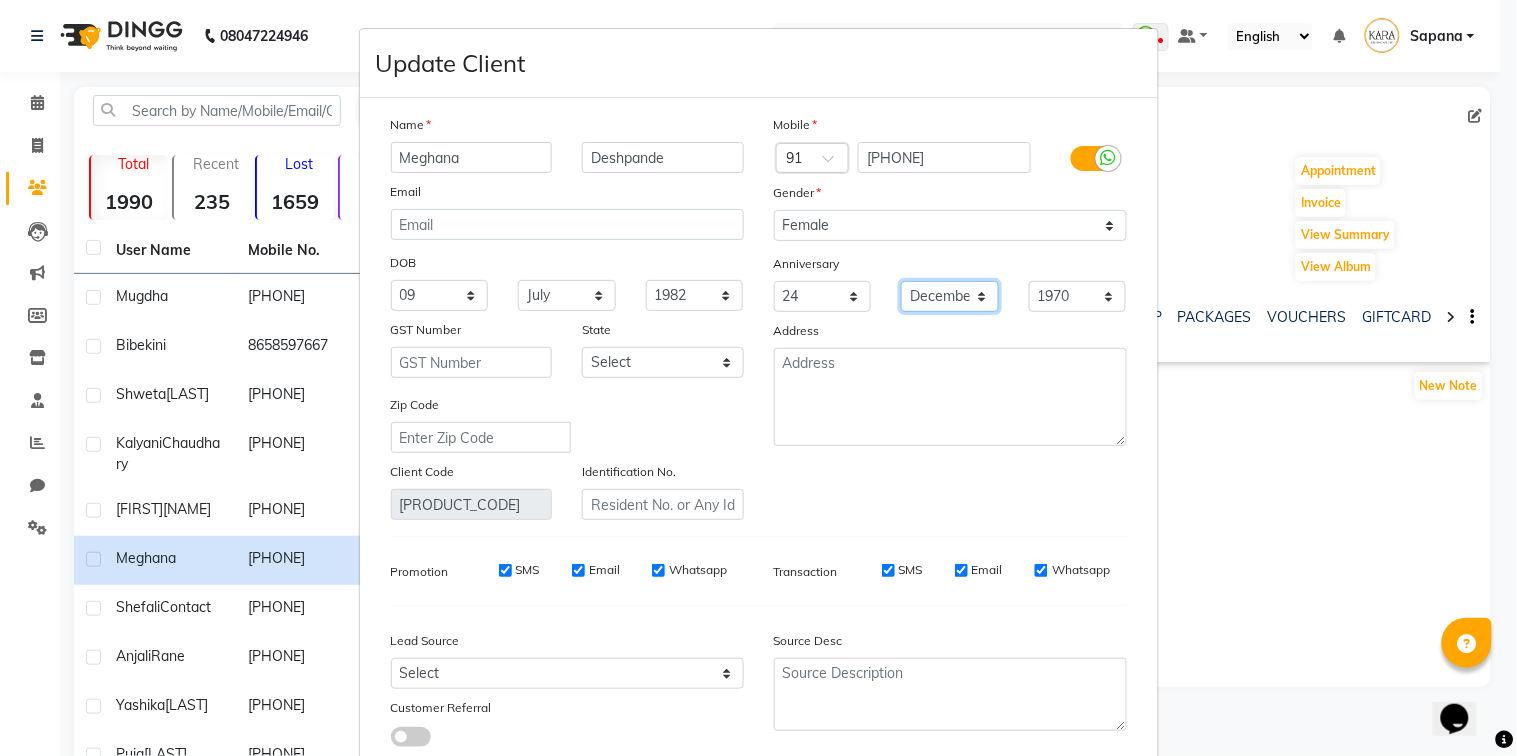 click on "Month January February March April May June July August September October November December" at bounding box center [950, 296] 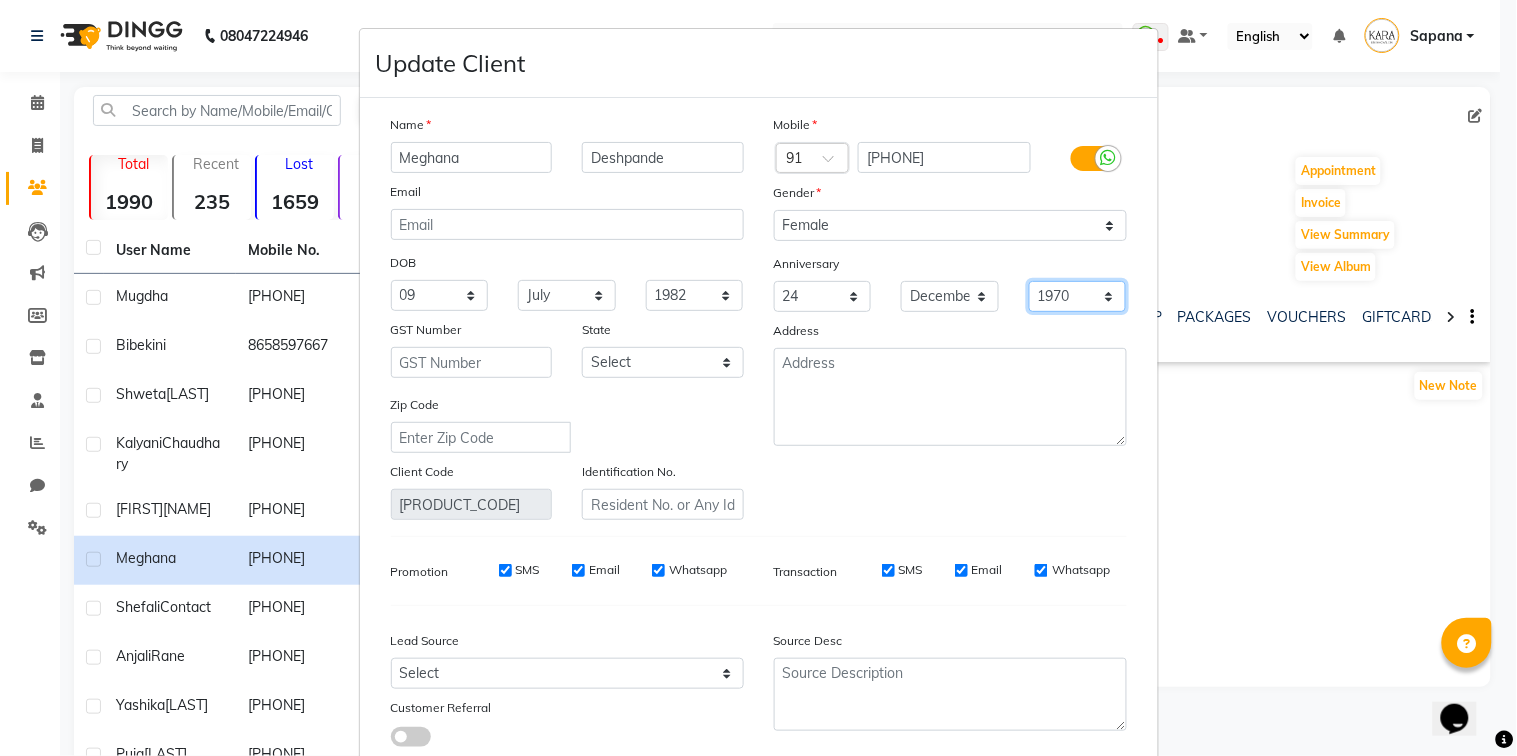 select on "2008" 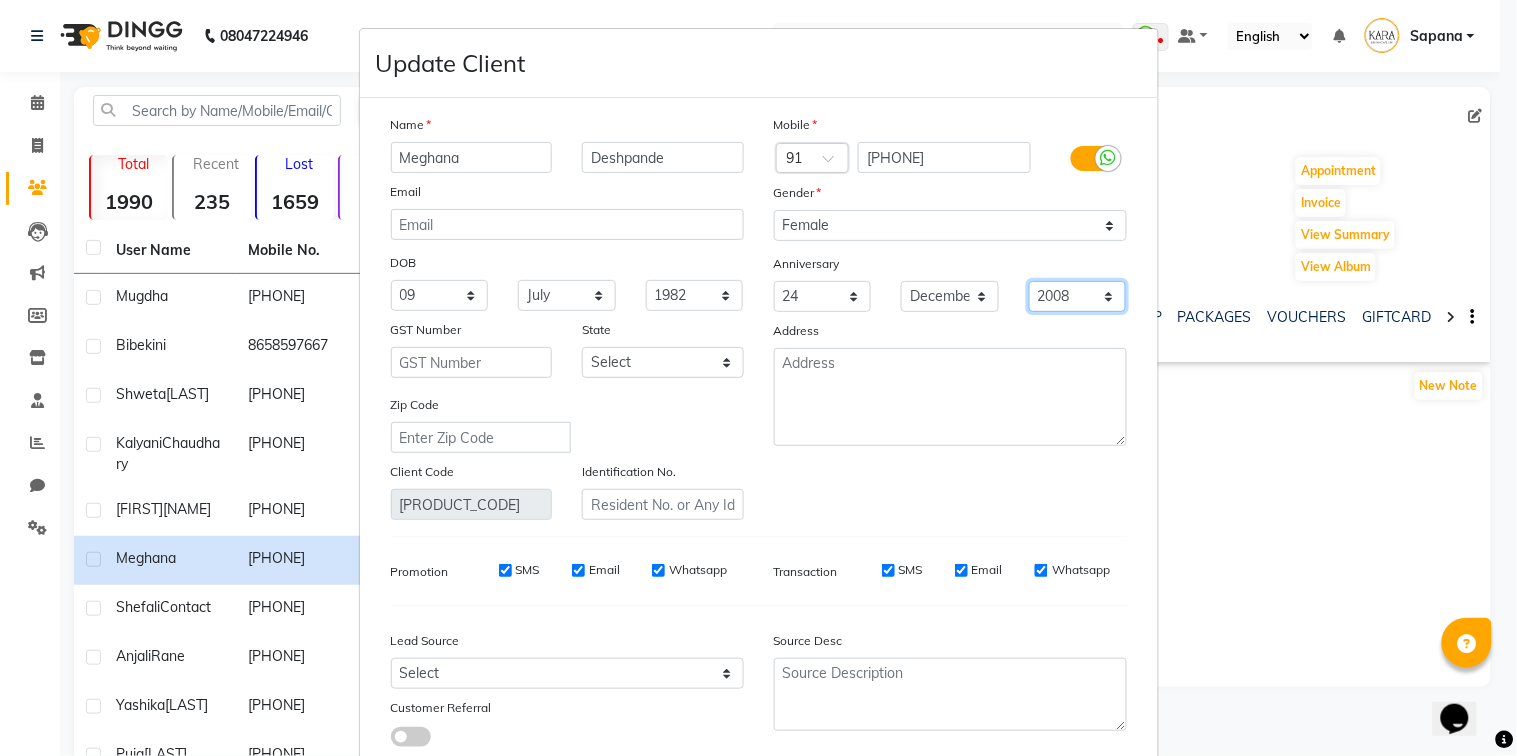click on "1970 1971 1972 1973 1974 1975 1976 1977 1978 1979 1980 1981 1982 1983 1984 1985 1986 1987 1988 1989 1990 1991 1992 1993 1994 1995 1996 1997 1998 1999 2000 2001 2002 2003 2004 2005 2006 2007 2008 2009 2010 2011 2012 2013 2014 2015 2016 2017 2018 2019 2020 2021 2022 2023 2024 2025" at bounding box center (1078, 296) 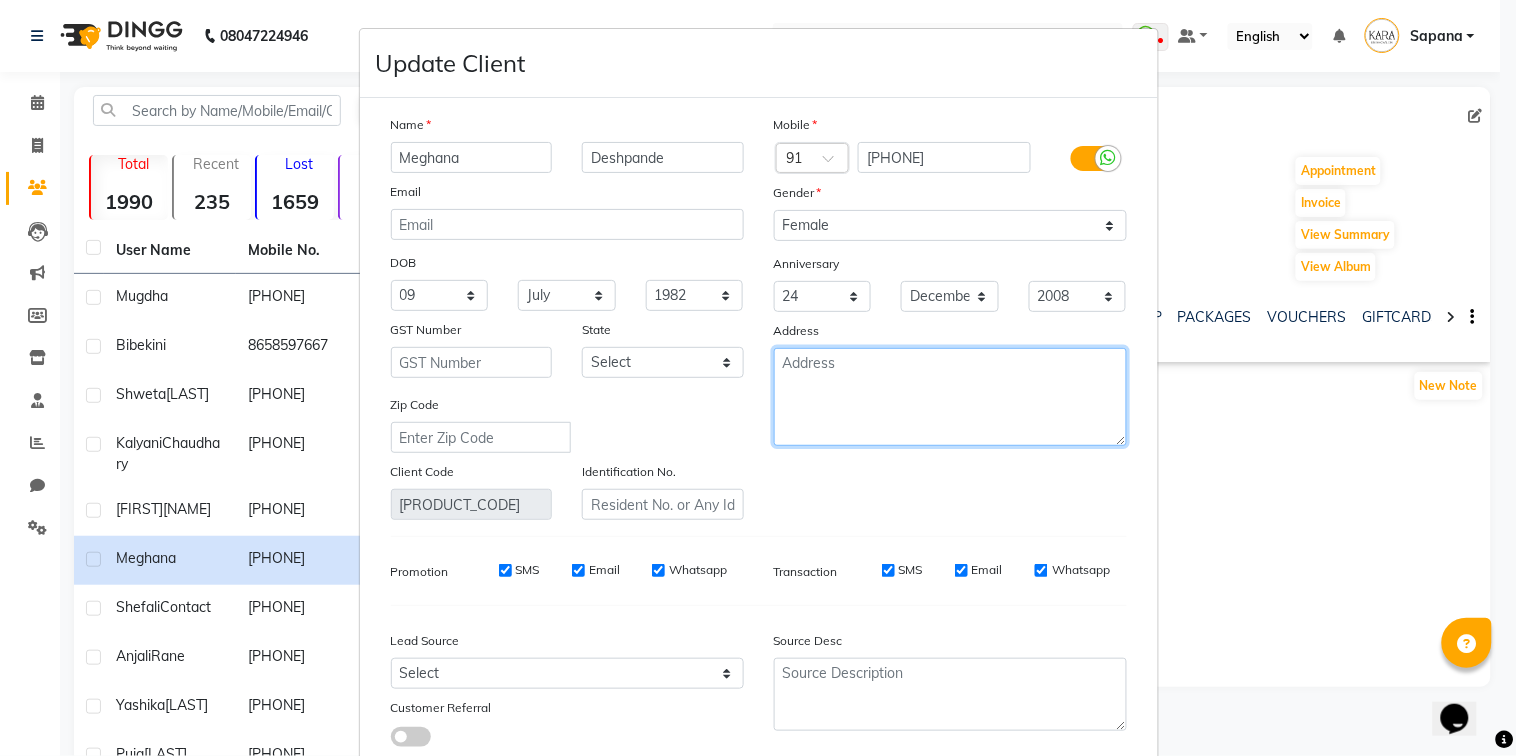 click at bounding box center [950, 397] 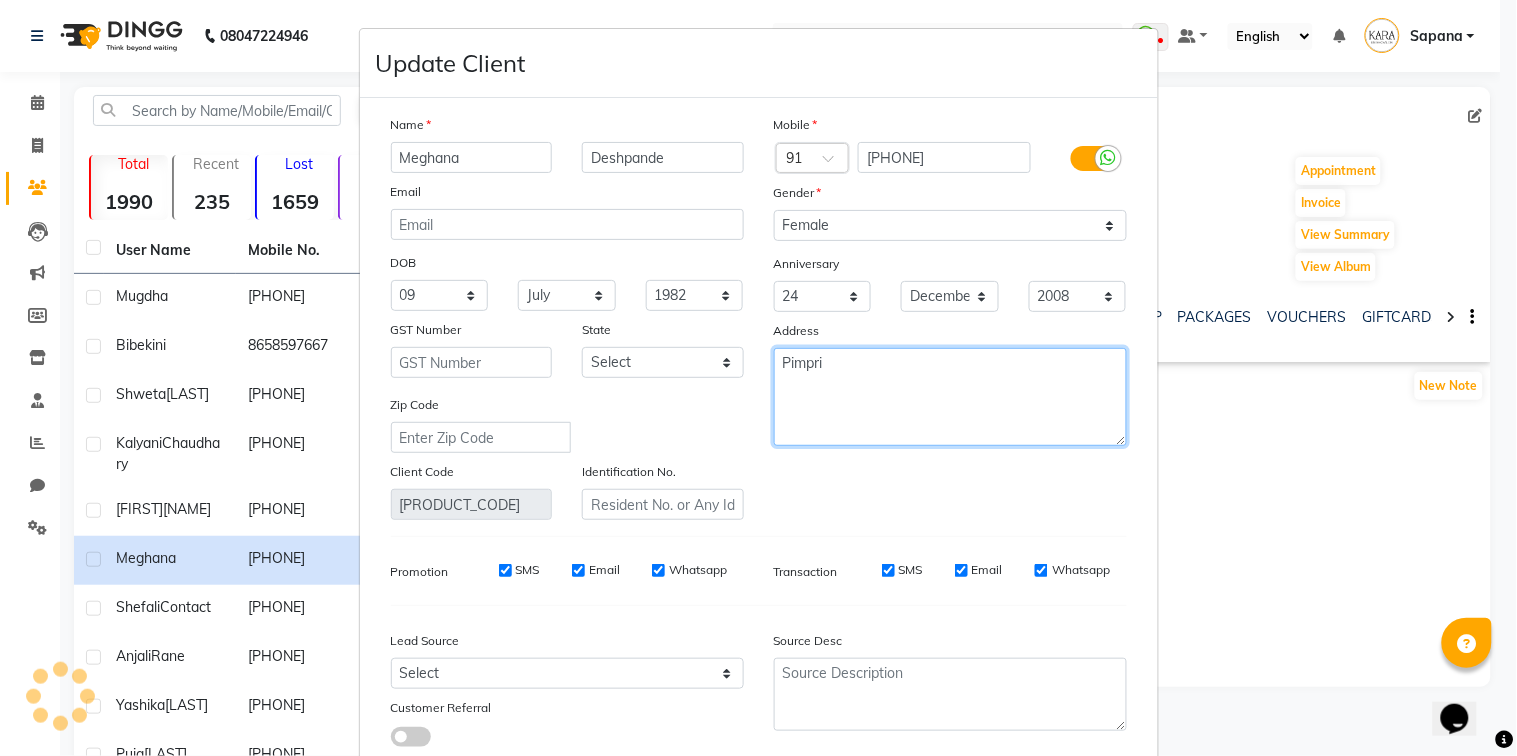 scroll, scrollTop: 133, scrollLeft: 0, axis: vertical 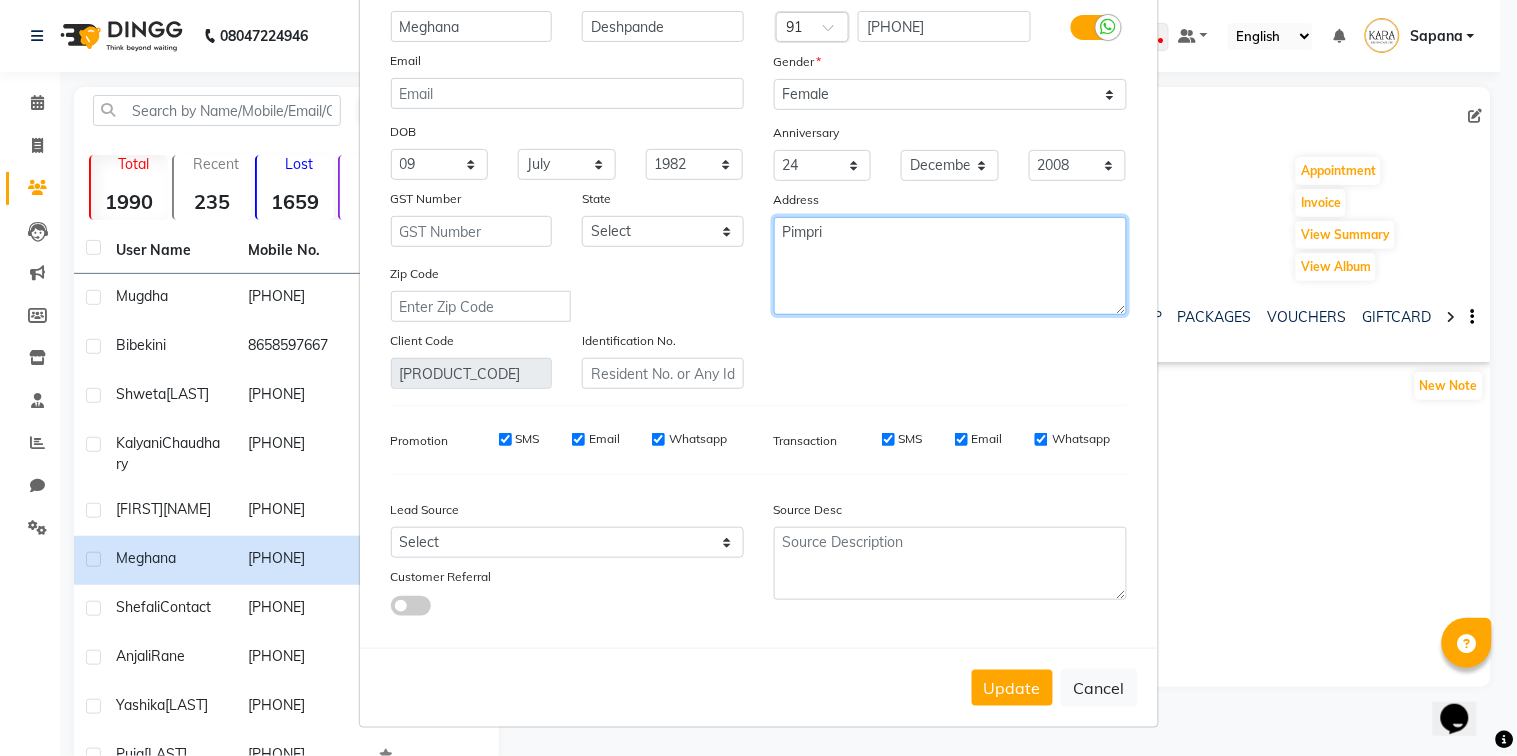type on "Pimpri" 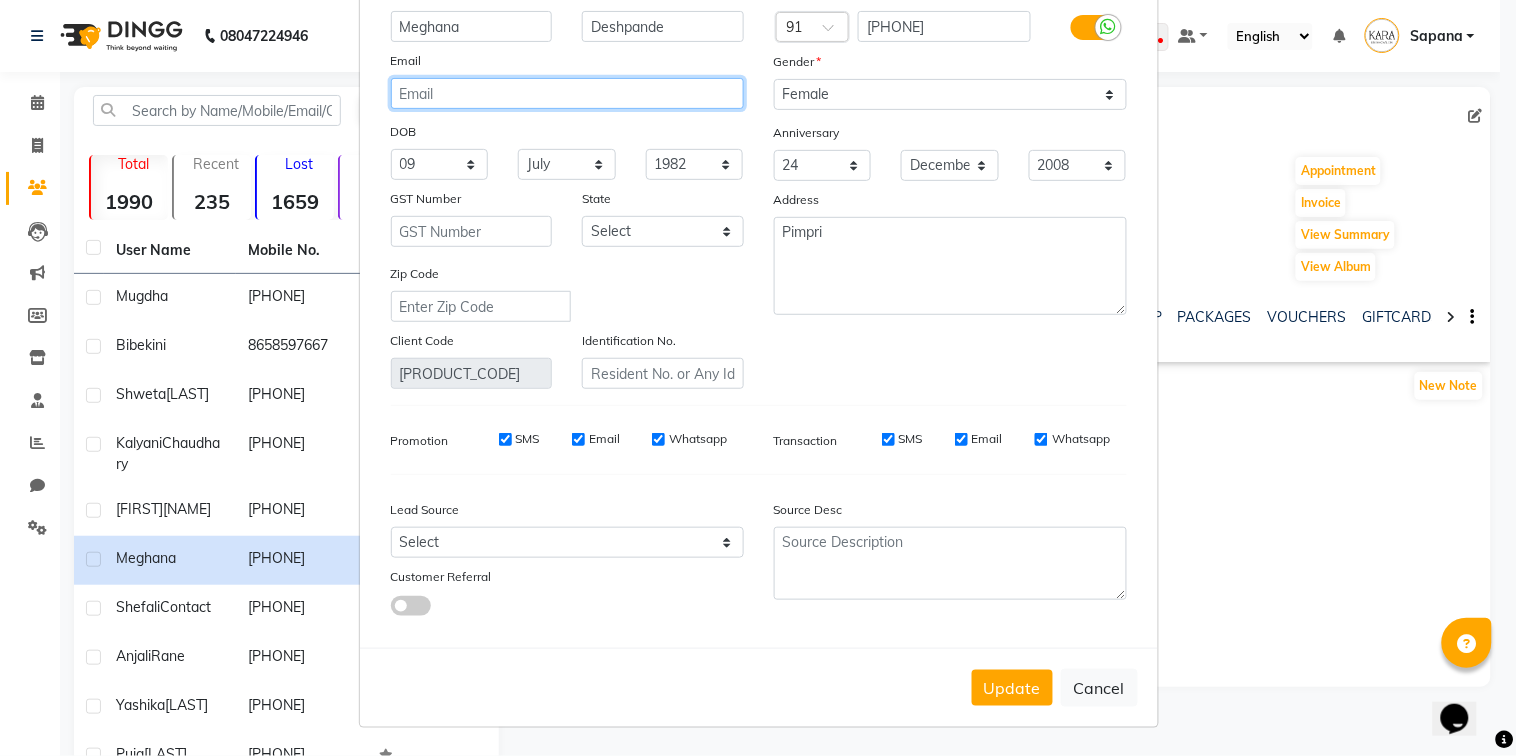 click at bounding box center [567, 93] 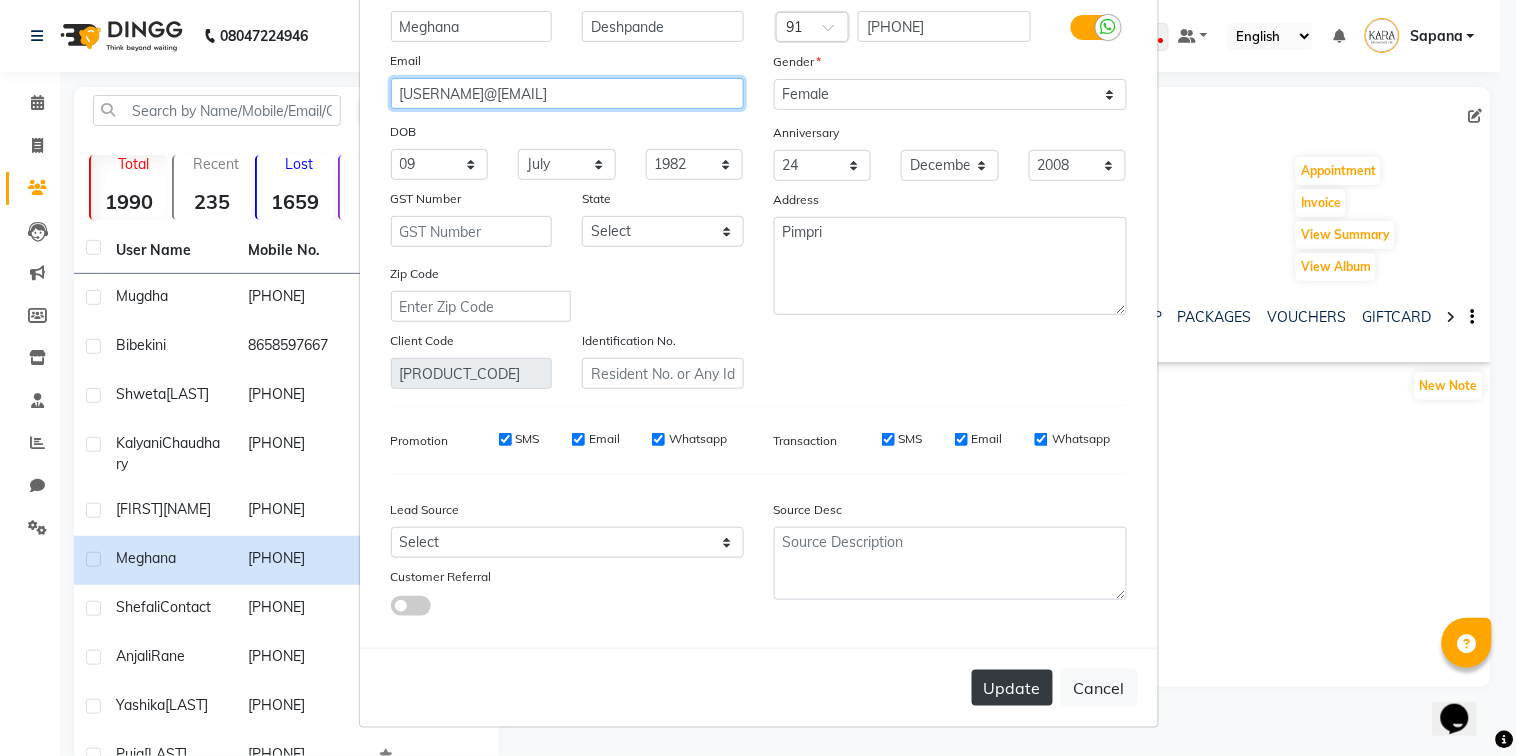 type on "[USERNAME]@[EMAIL]" 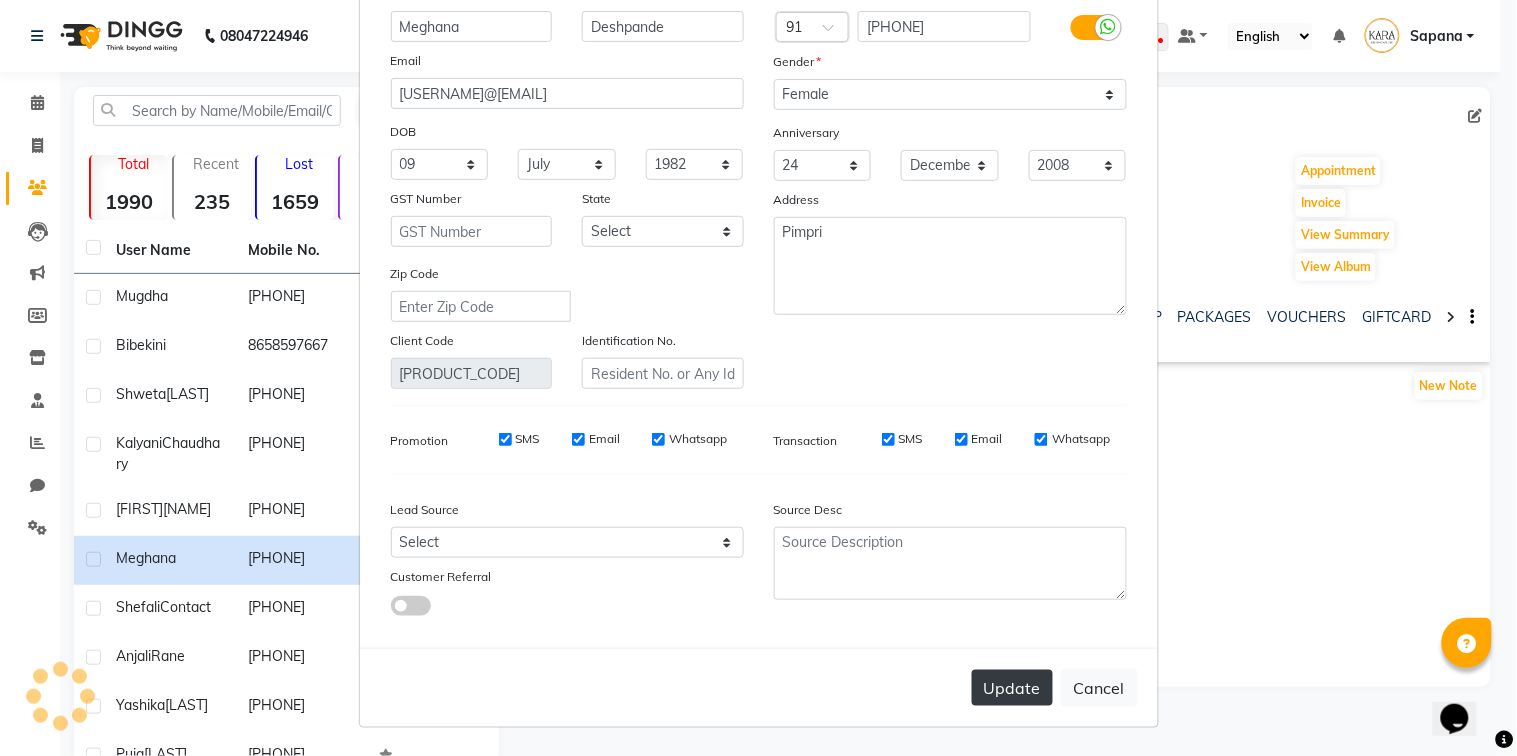 click on "Update" at bounding box center [1012, 688] 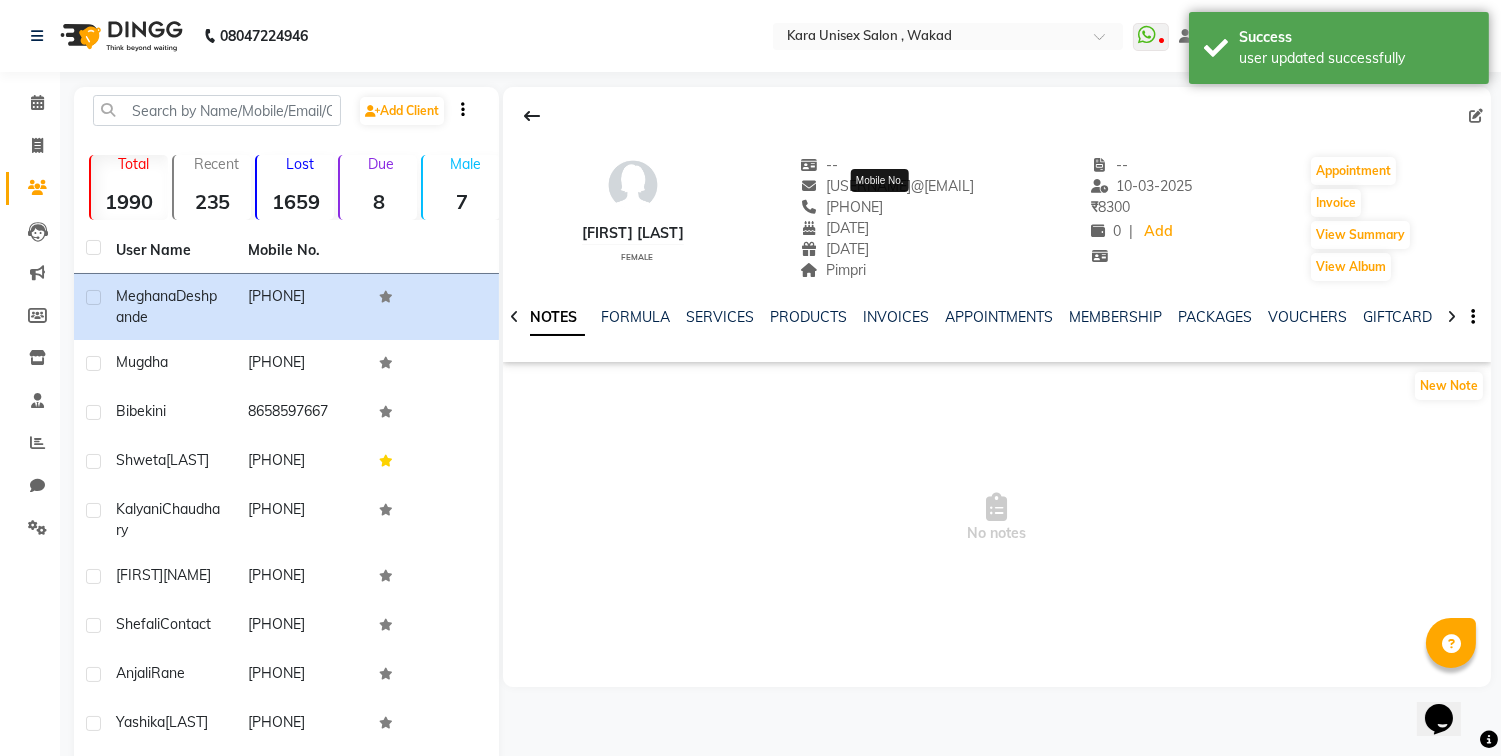 drag, startPoint x: 934, startPoint y: 206, endPoint x: 850, endPoint y: 213, distance: 84.29116 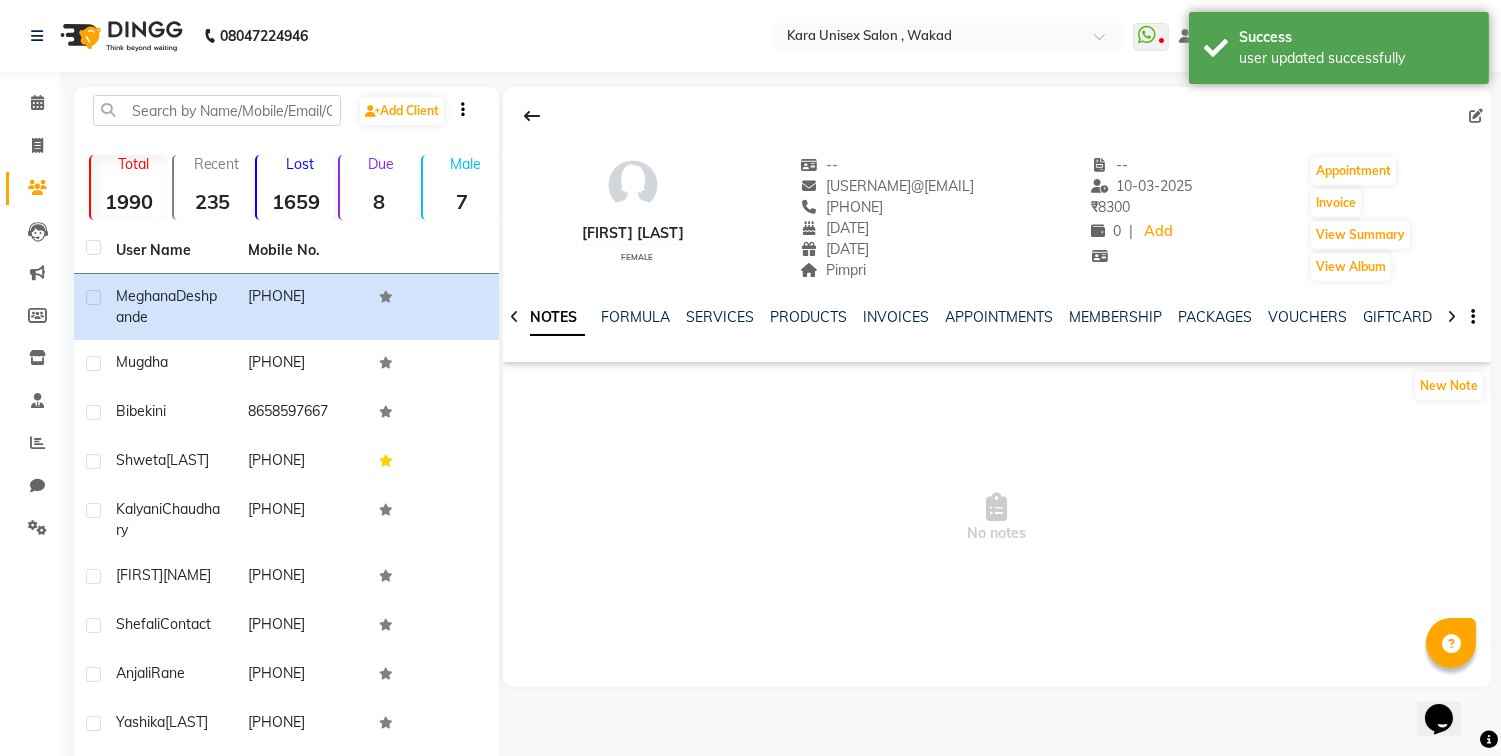 copy on "[PHONE]" 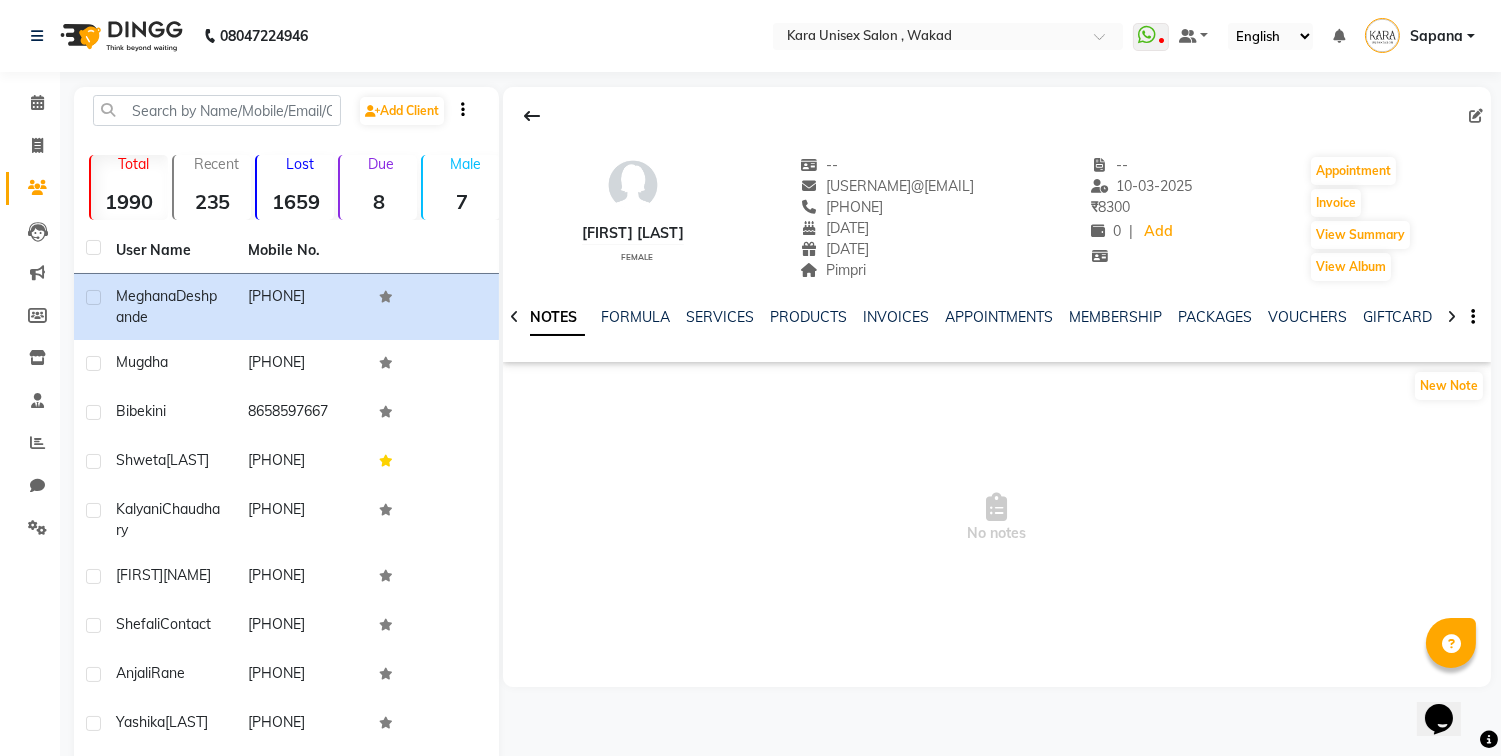 click 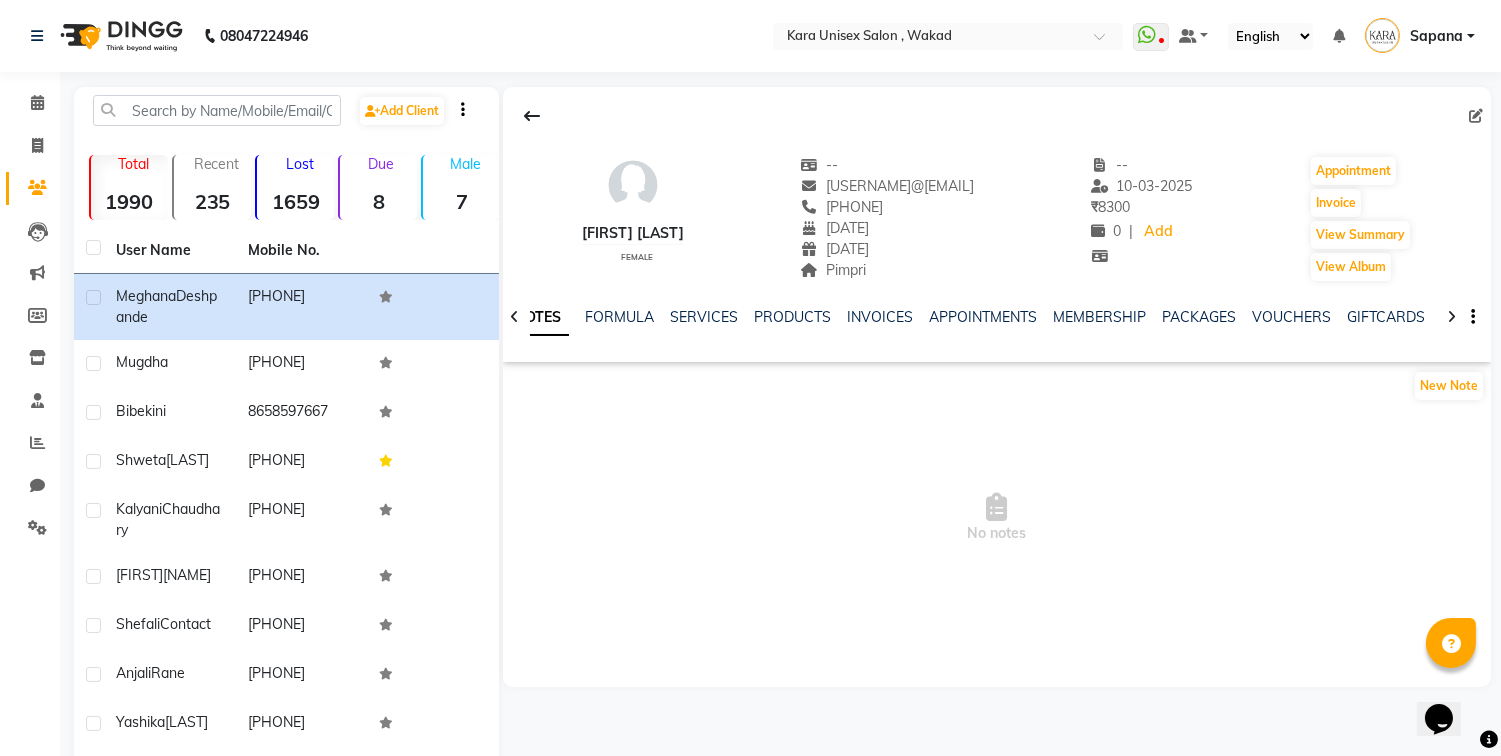 click 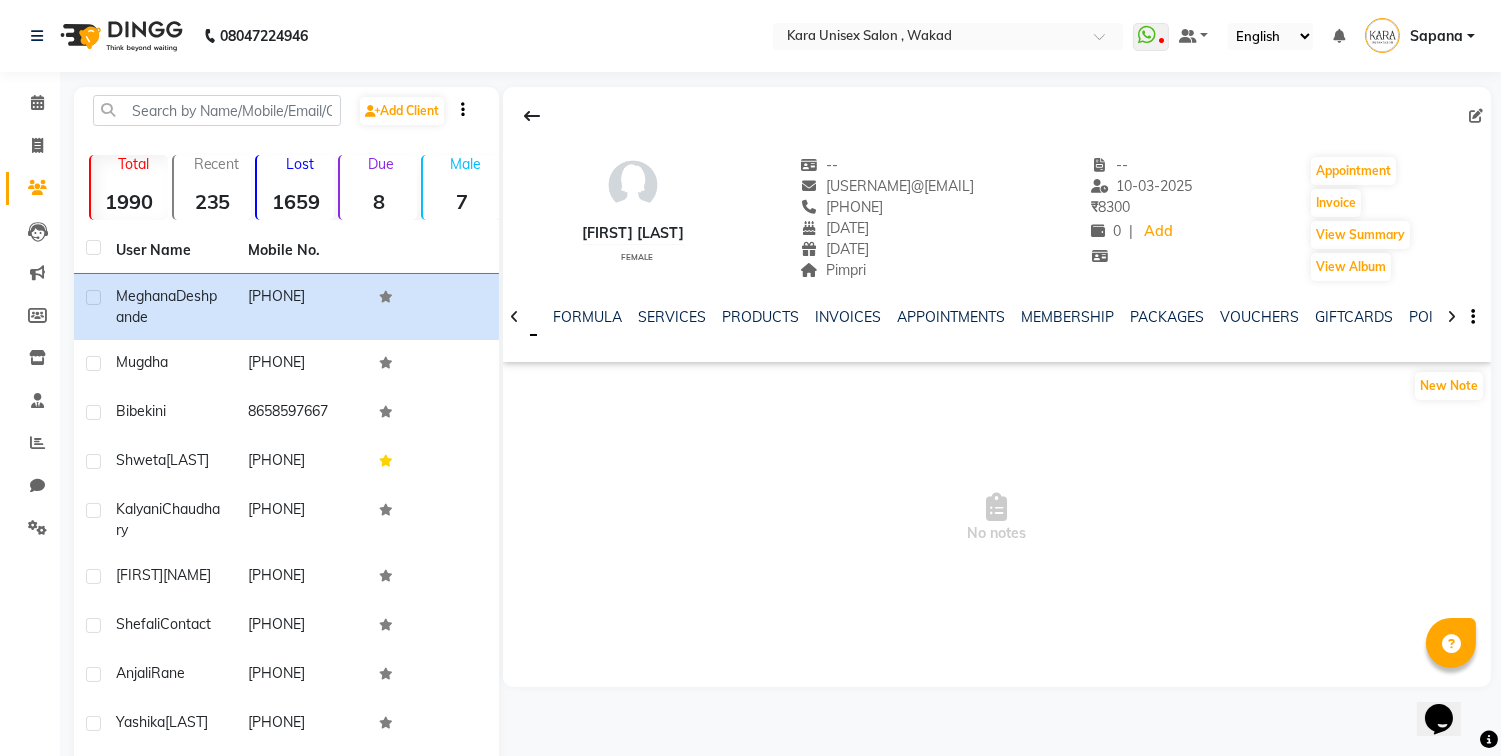click 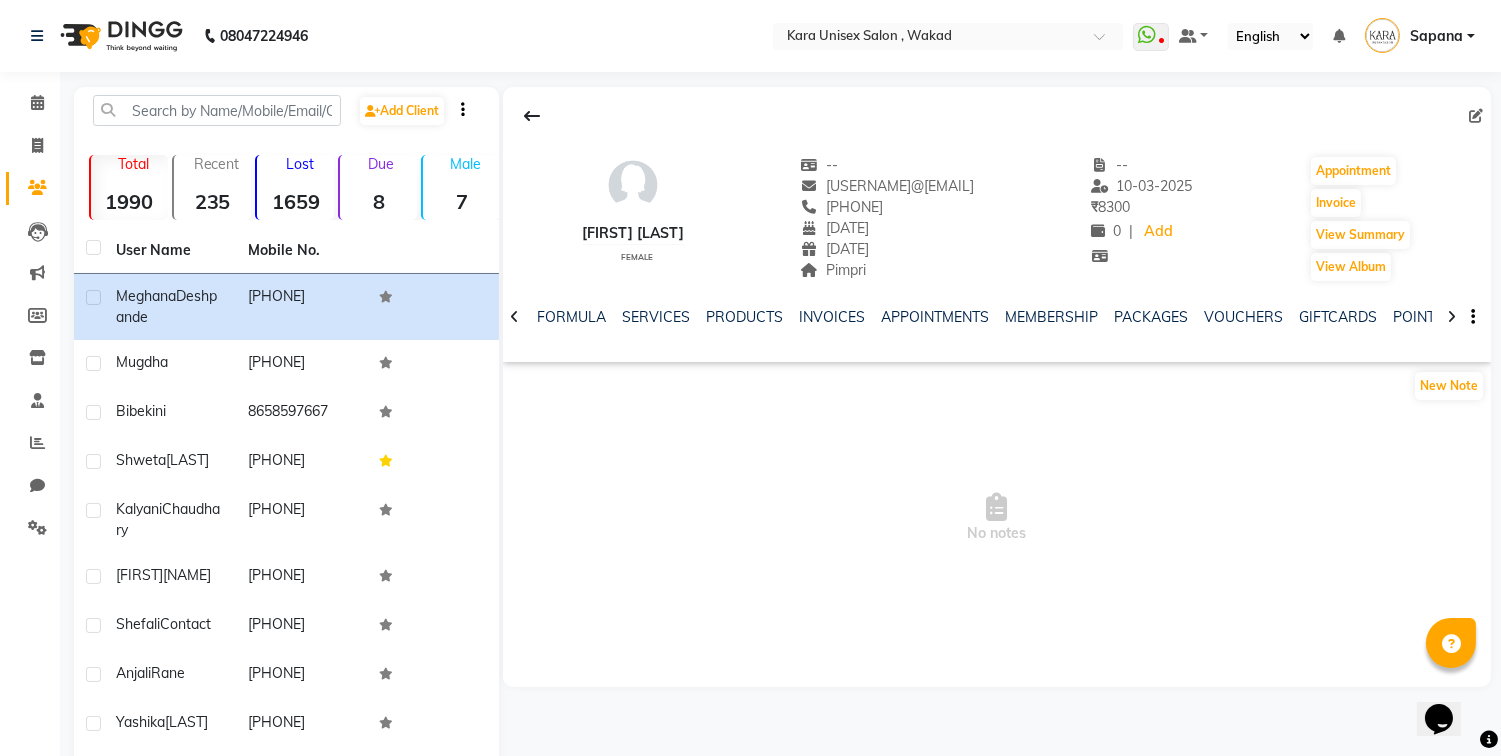click 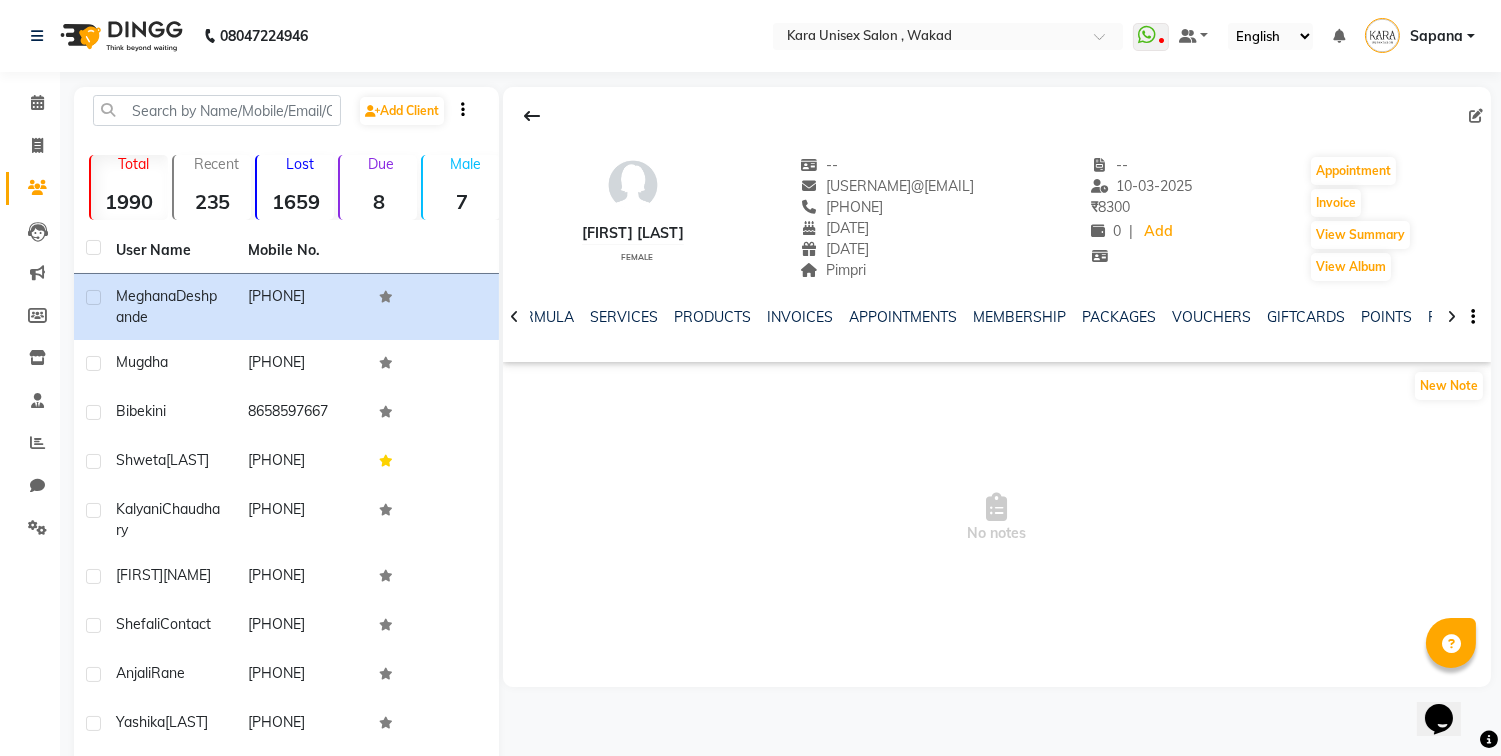 click 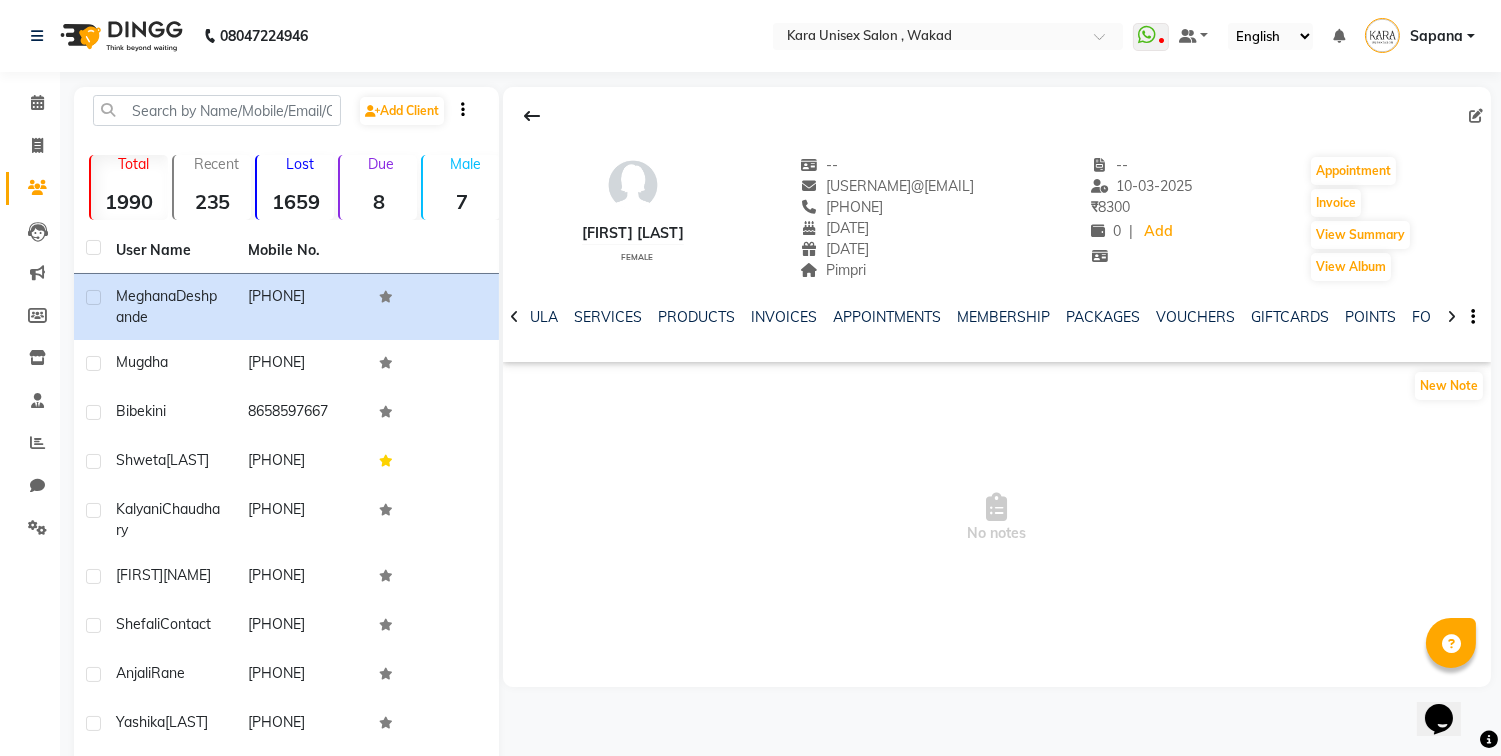 click 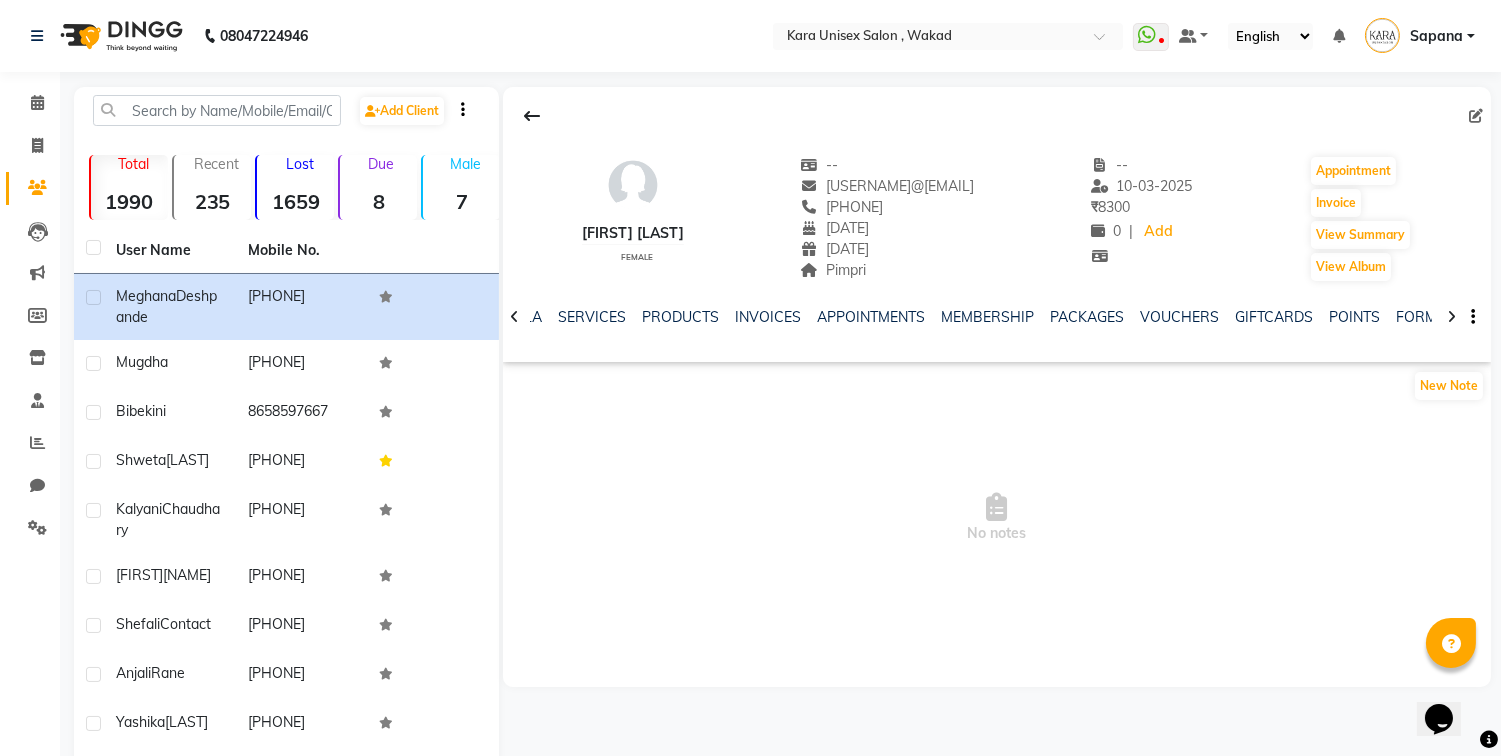 click 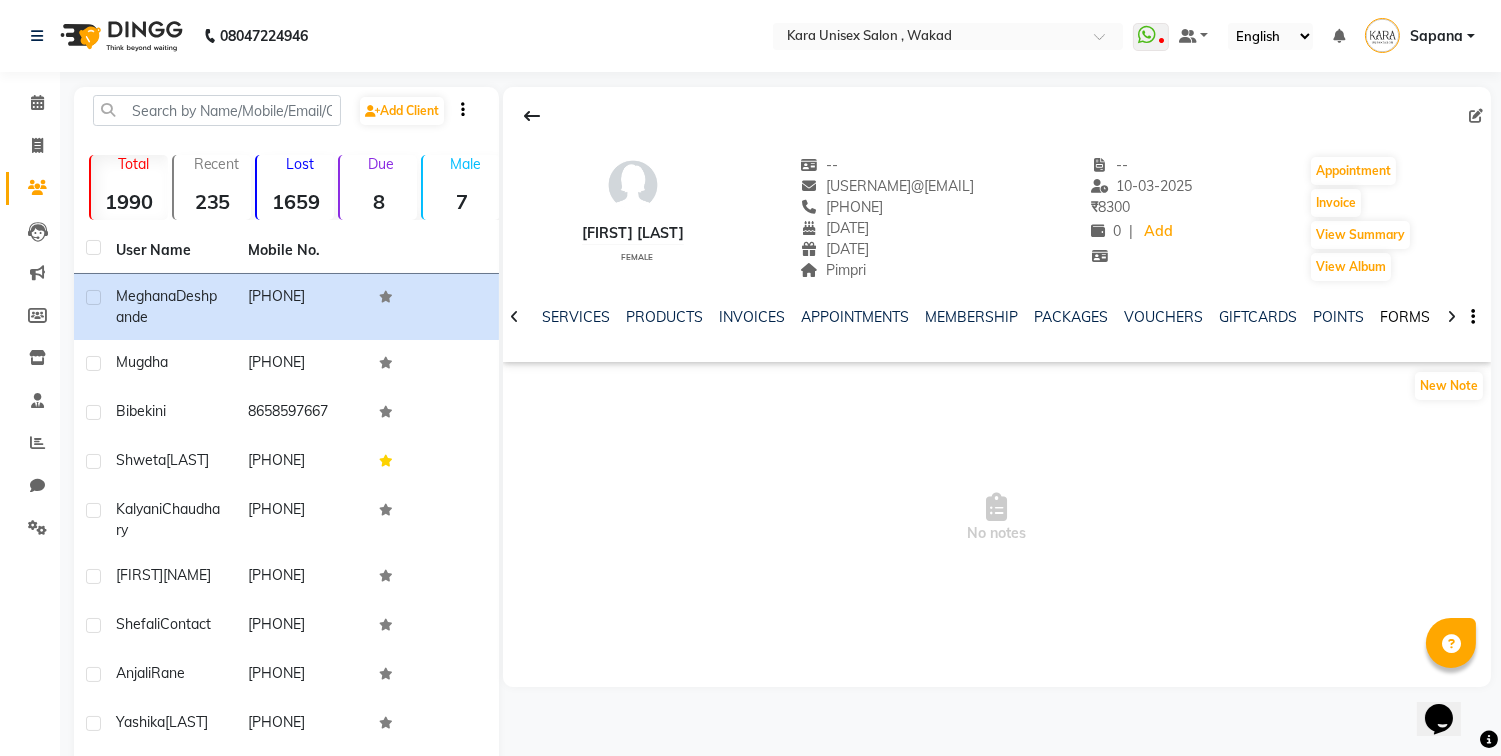 click on "FORMS" 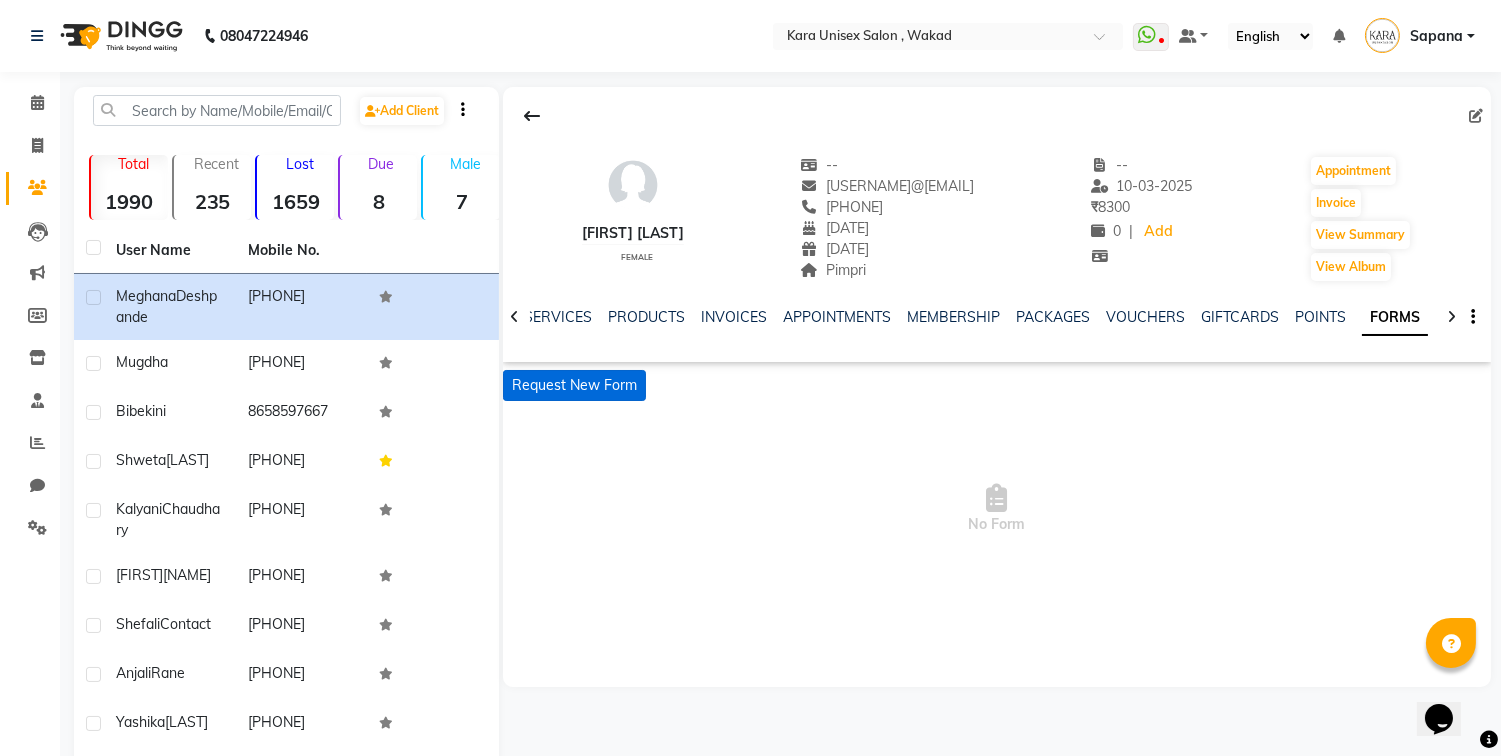 click on "Request New Form" 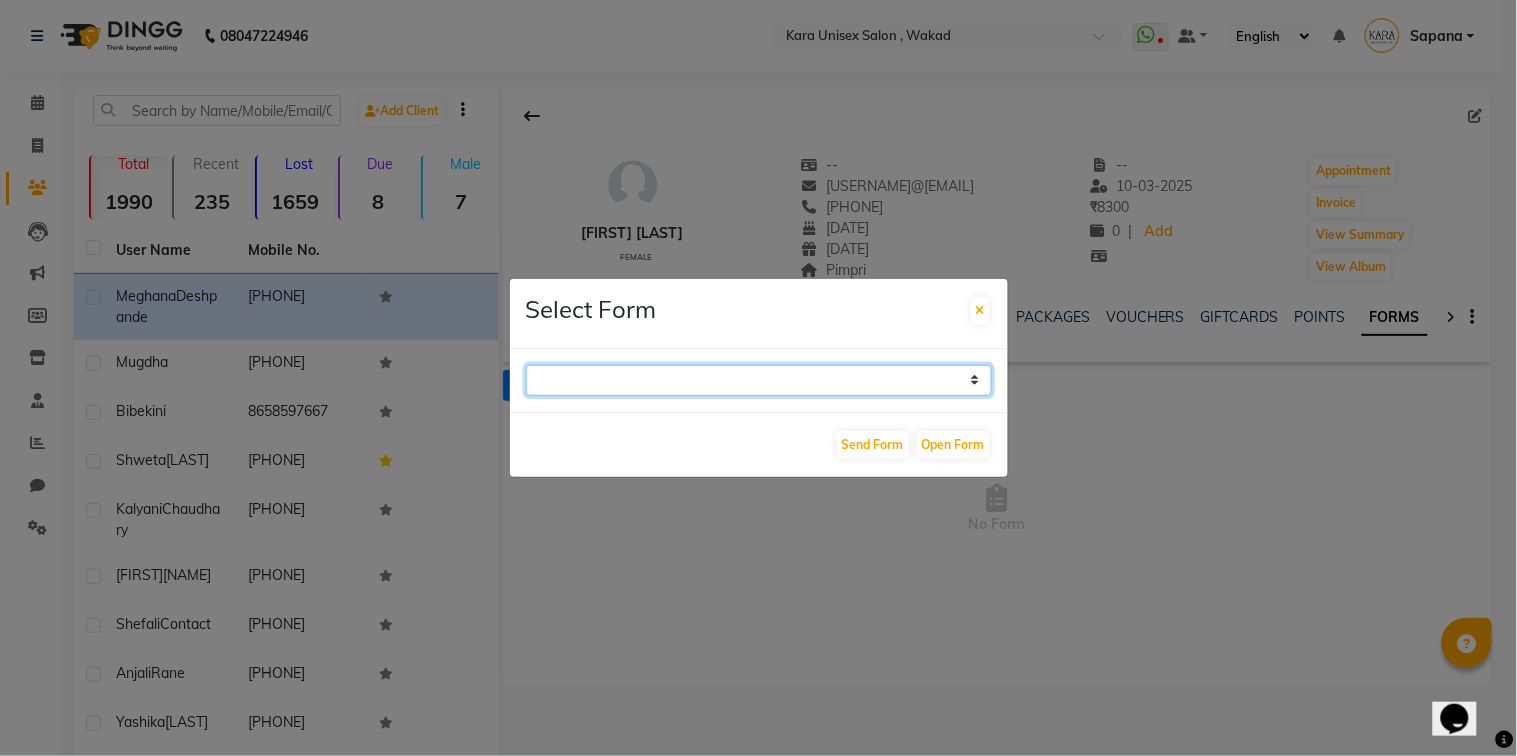 select on "212" 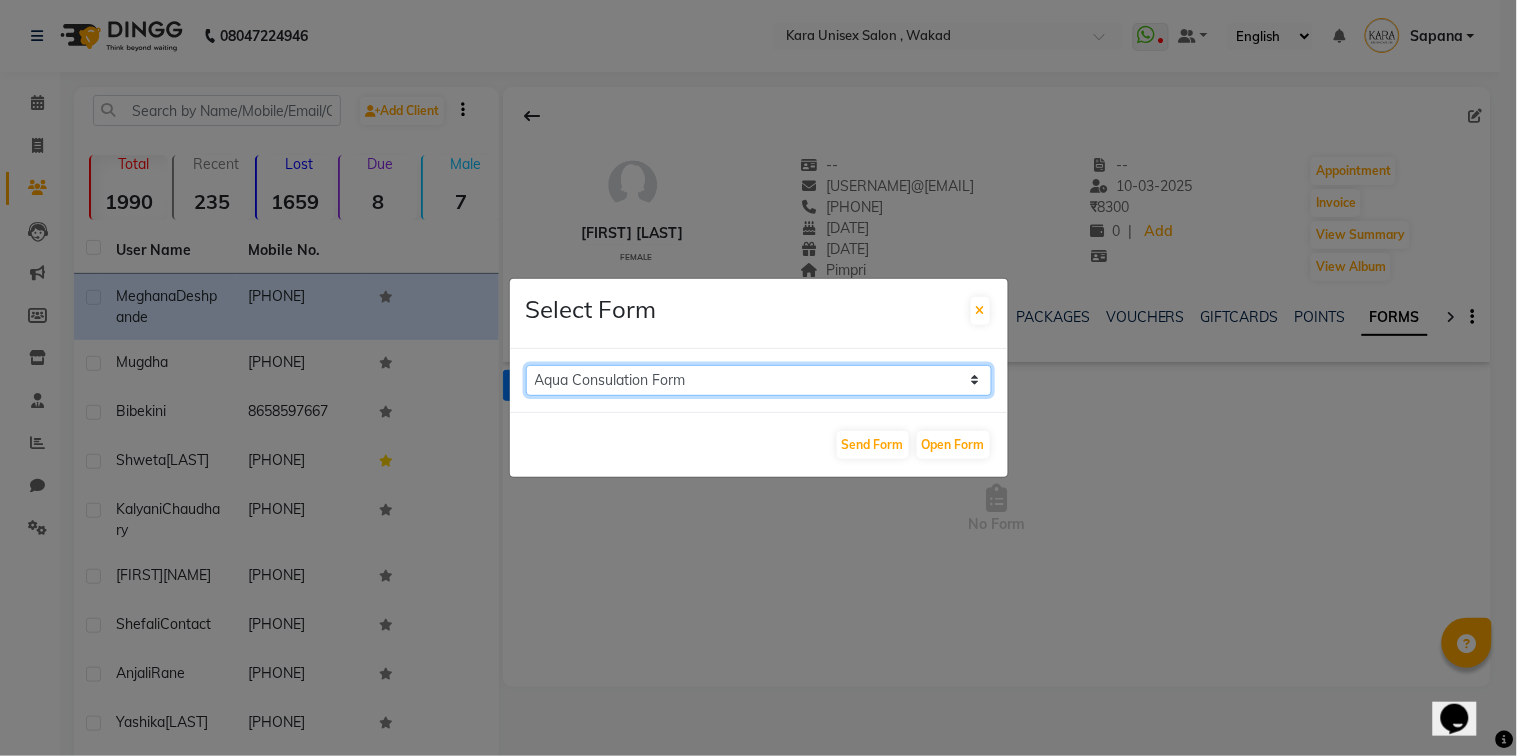 click on "Aqua Consent Form Kara Unisex Salon - Membership Enrollment Form Consent Form Hair colouring / highlights form Aqua Consulation Form" 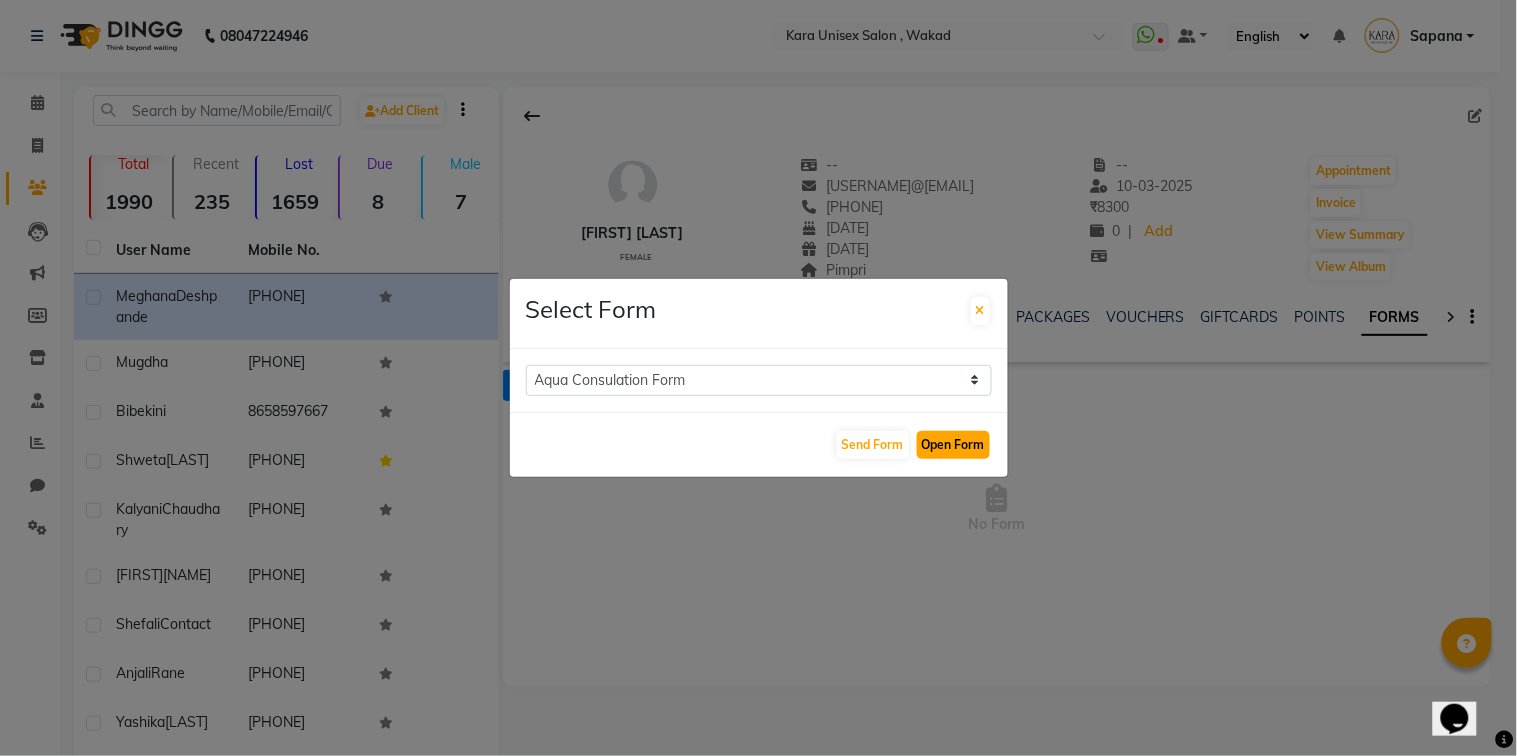 click on "Open Form" 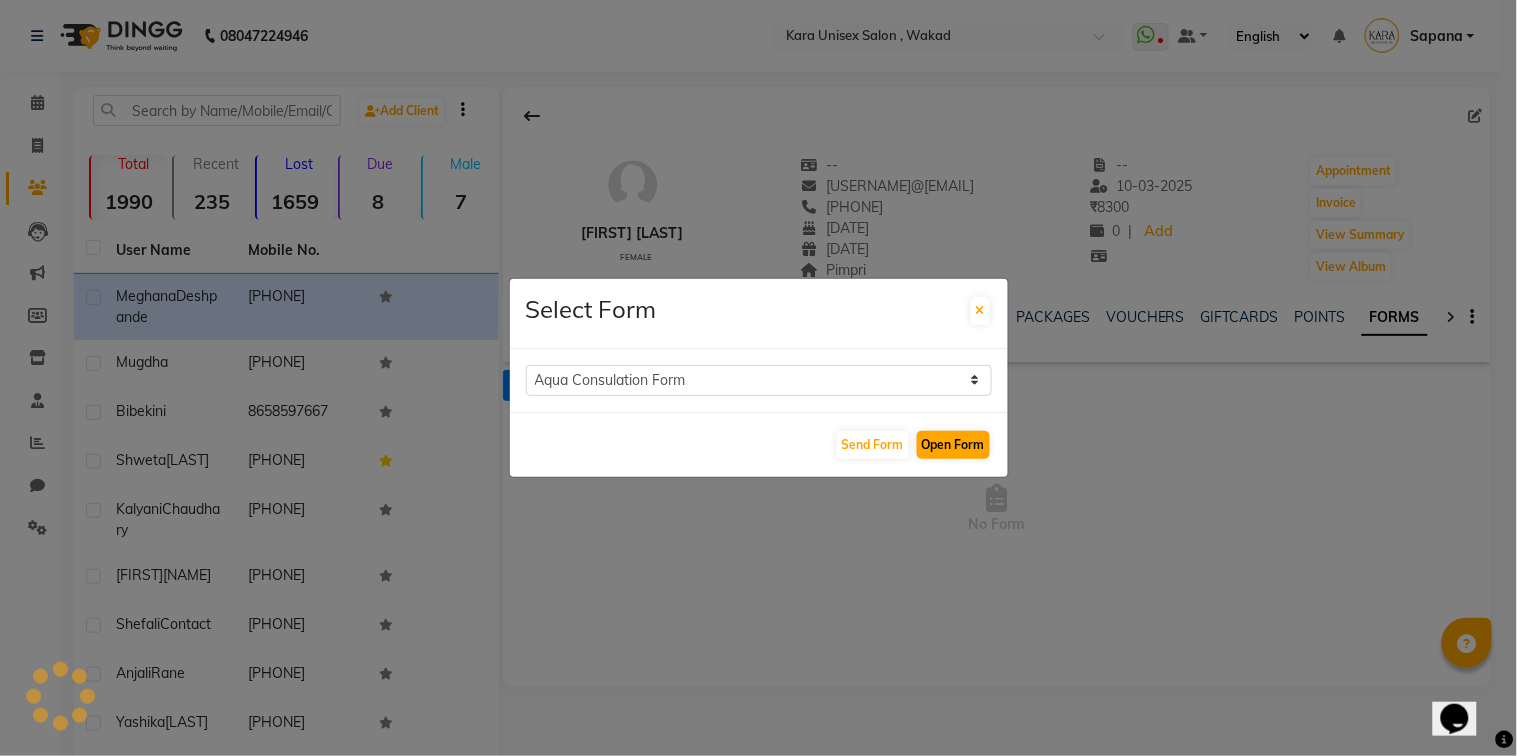 select 